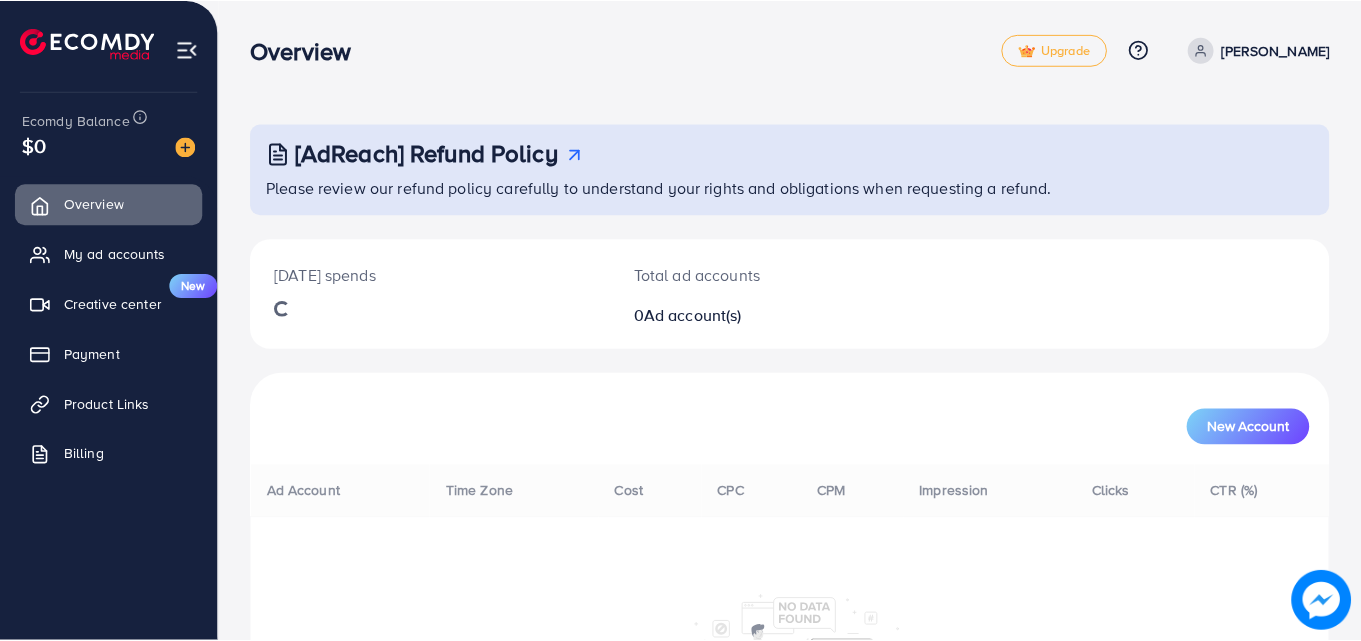 scroll, scrollTop: 0, scrollLeft: 0, axis: both 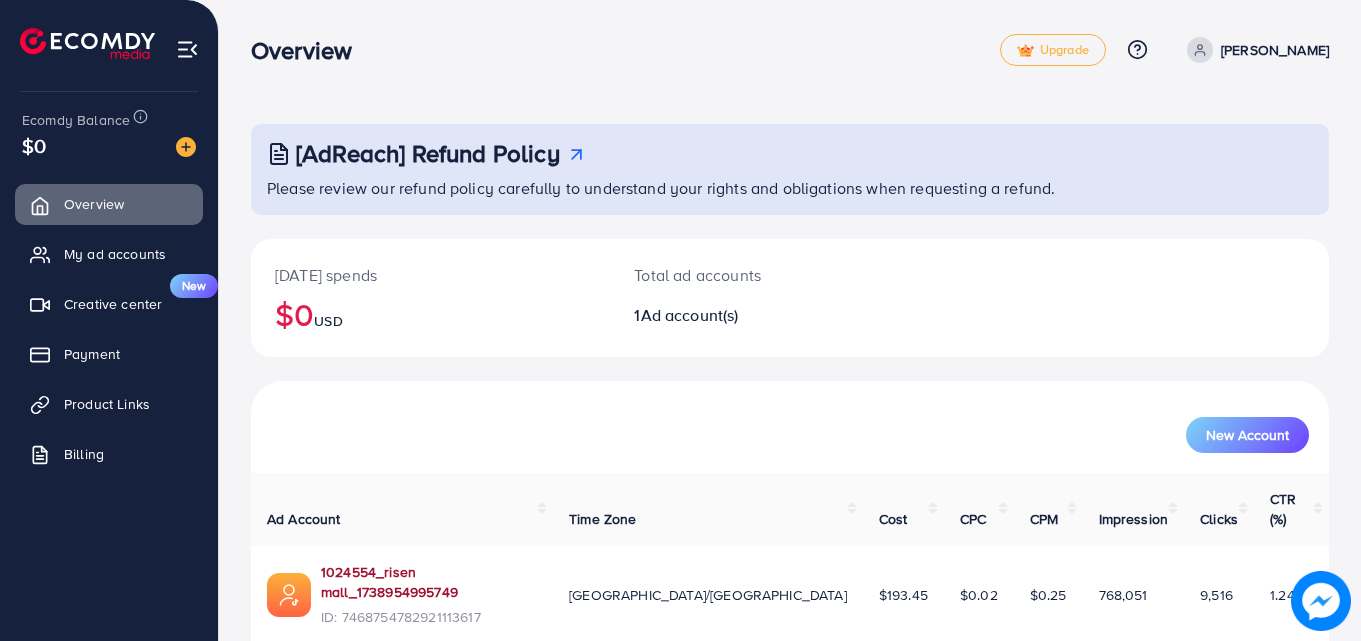 click on "1024554_risen mall_1738954995749" at bounding box center [429, 582] 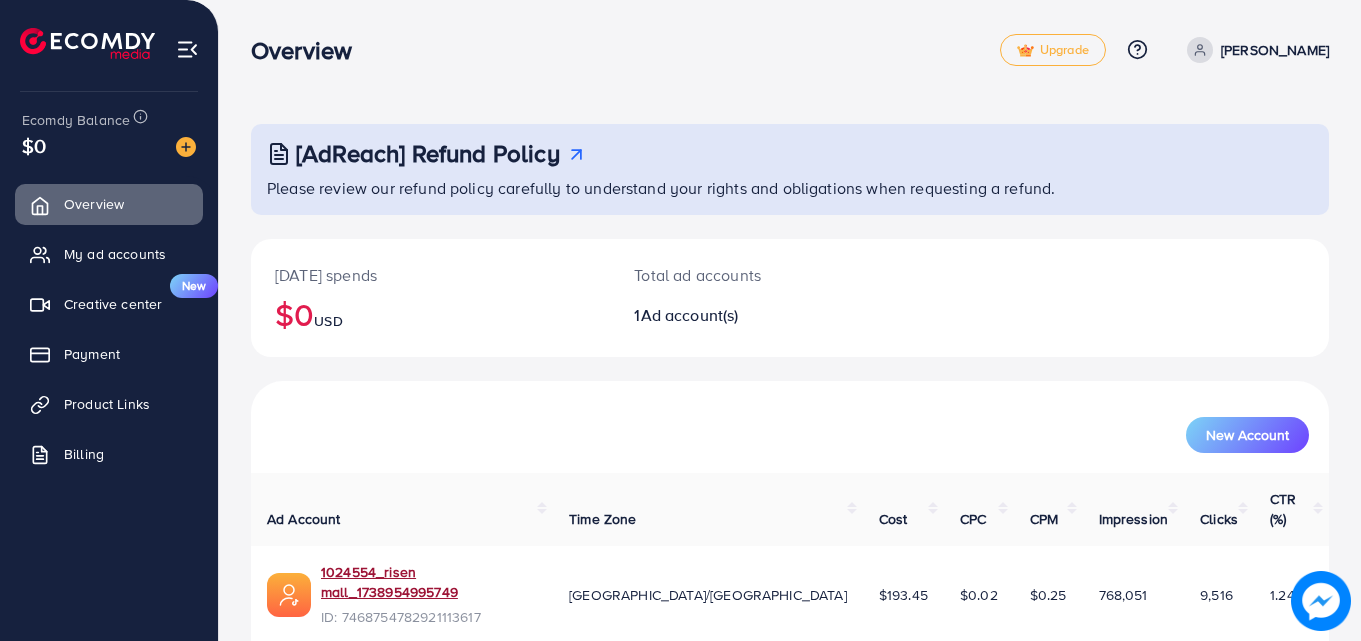 scroll, scrollTop: 47, scrollLeft: 0, axis: vertical 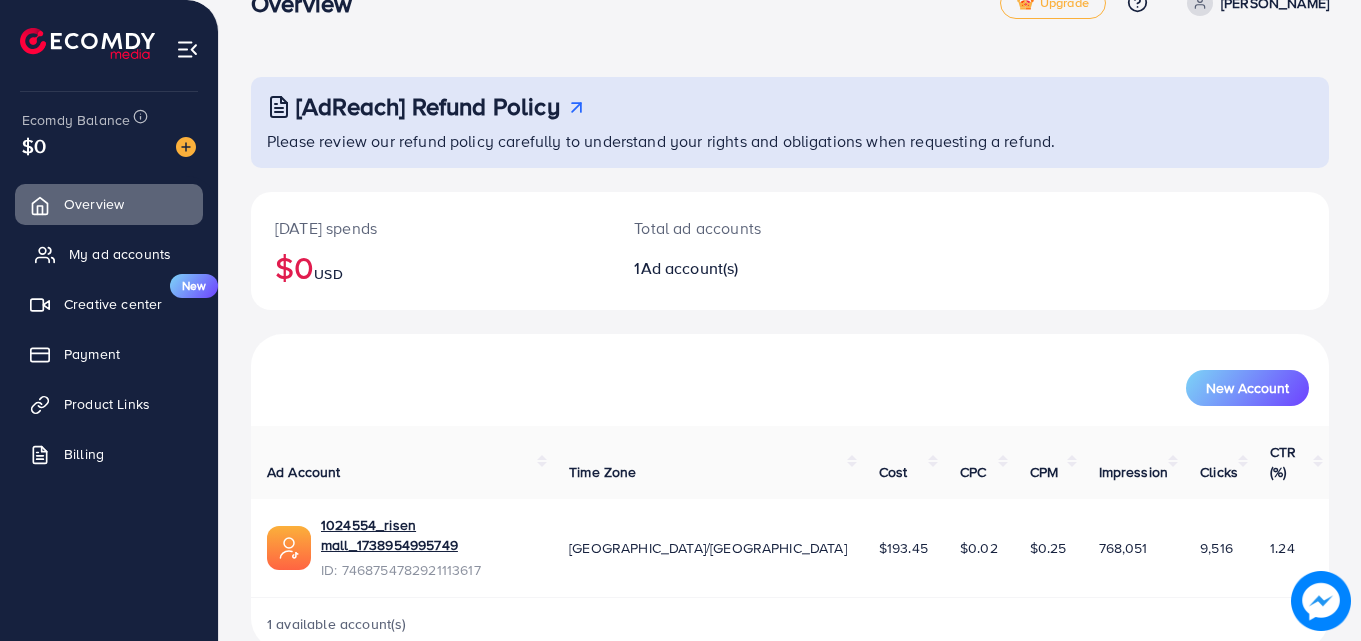 click on "My ad accounts" at bounding box center (120, 254) 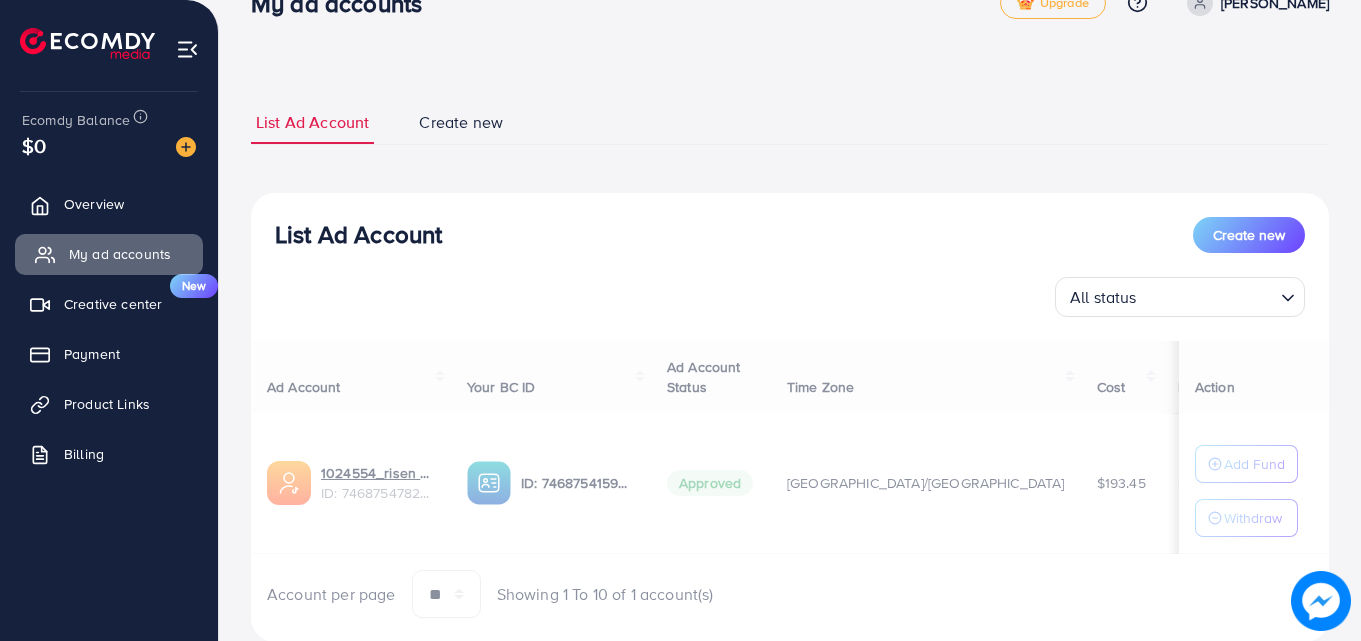 scroll, scrollTop: 0, scrollLeft: 0, axis: both 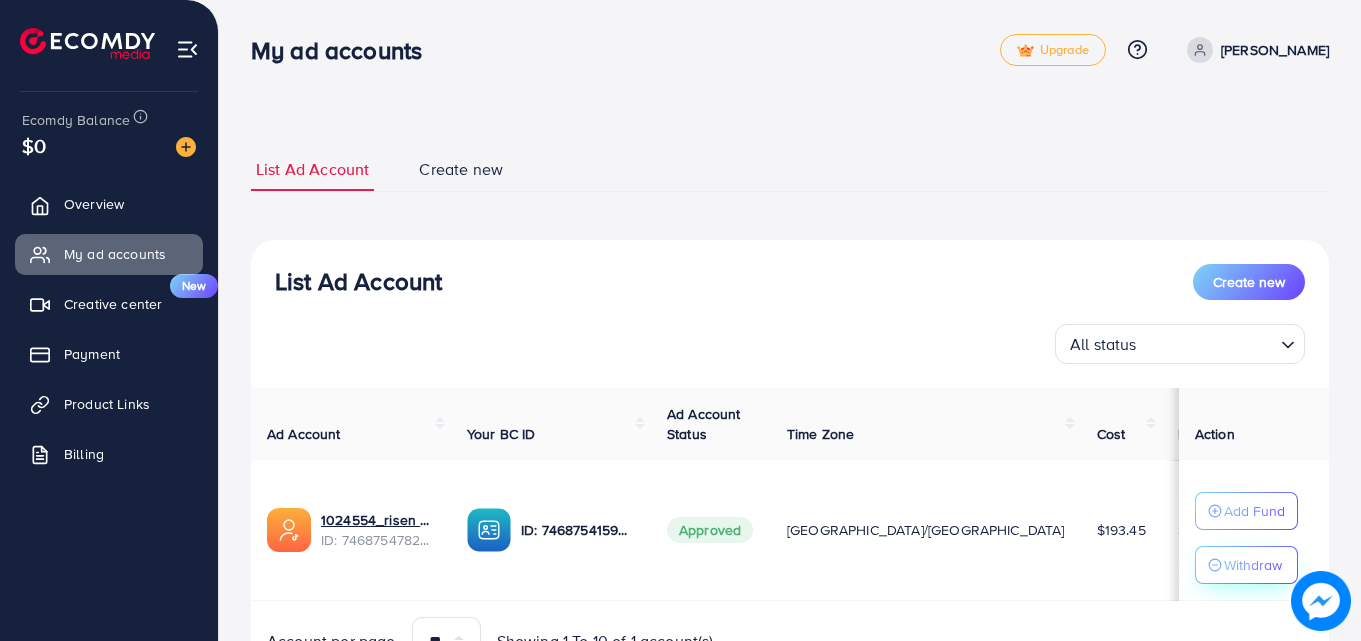 click on "Withdraw" at bounding box center (1253, 565) 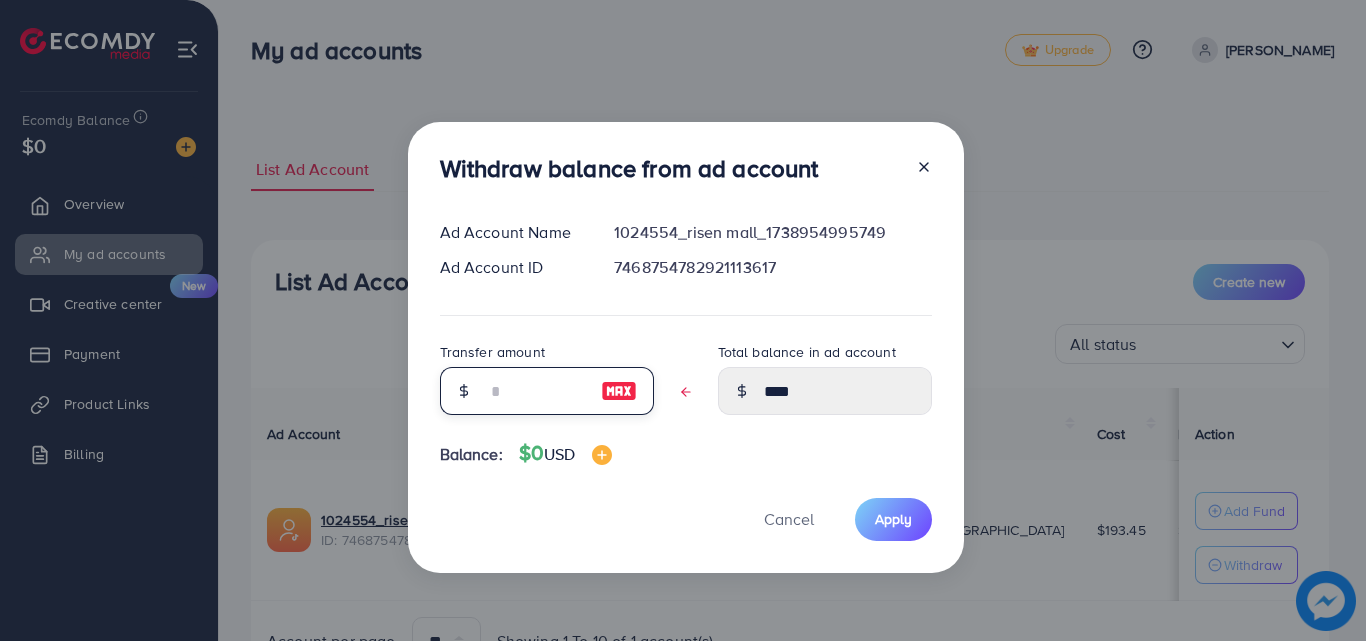 click at bounding box center [536, 391] 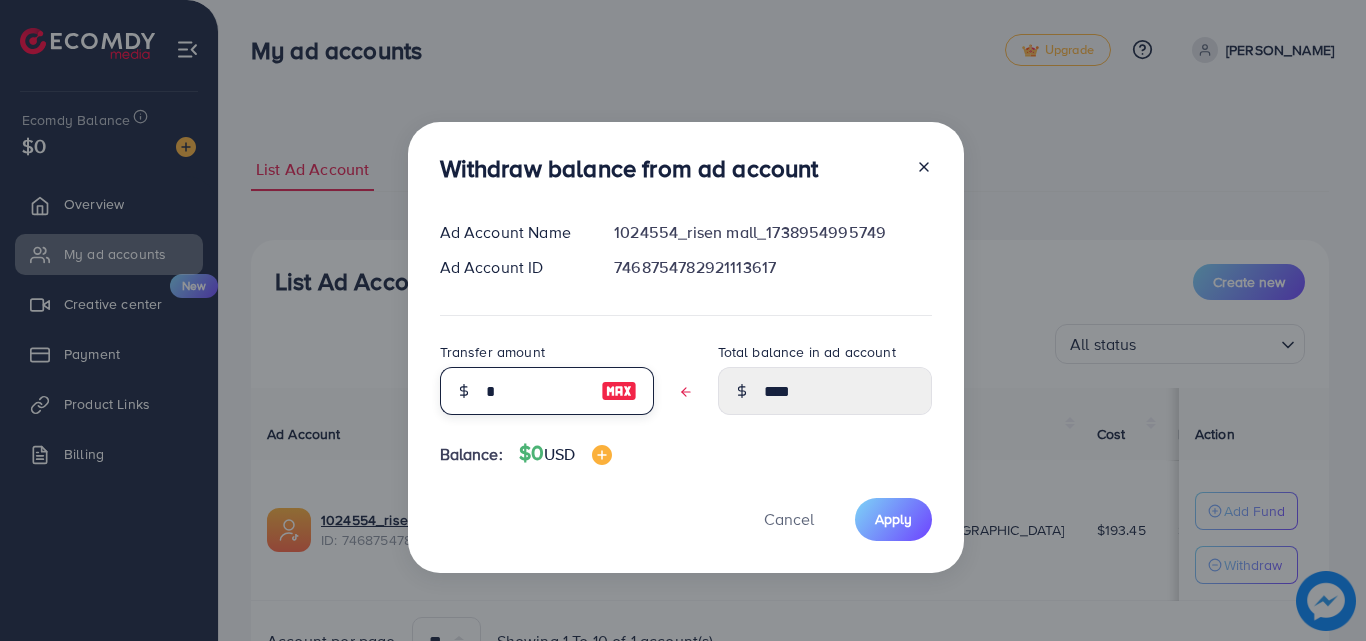type on "****" 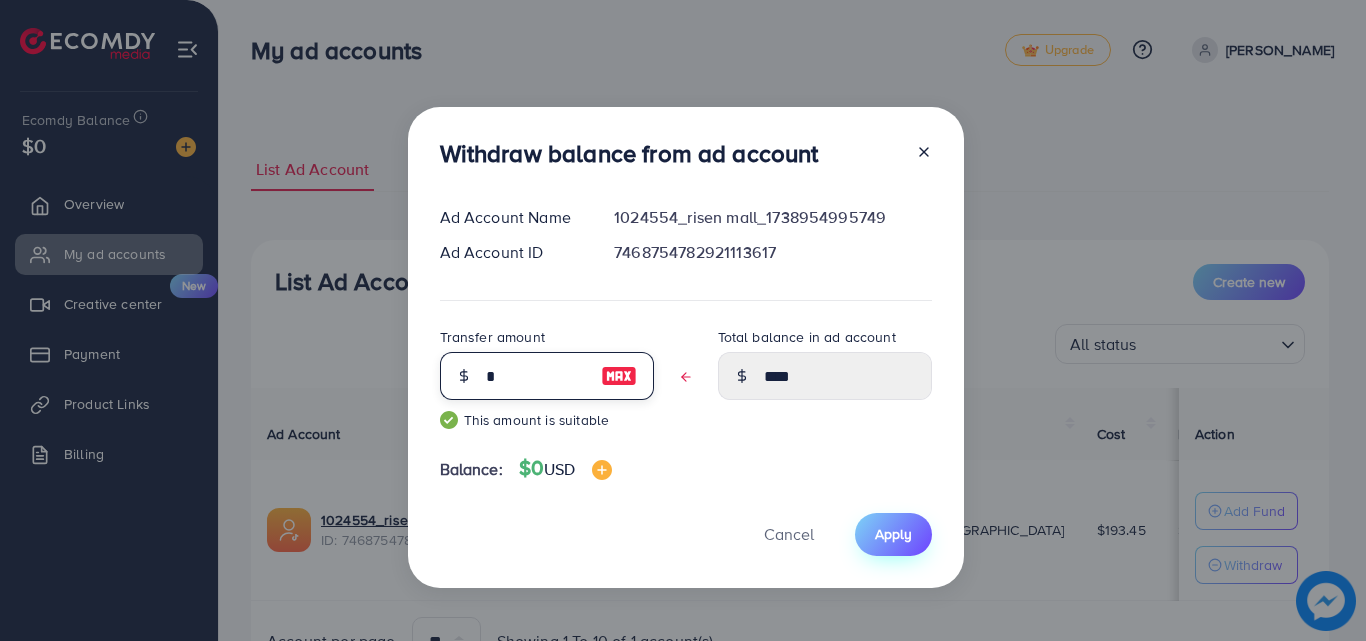 type on "*" 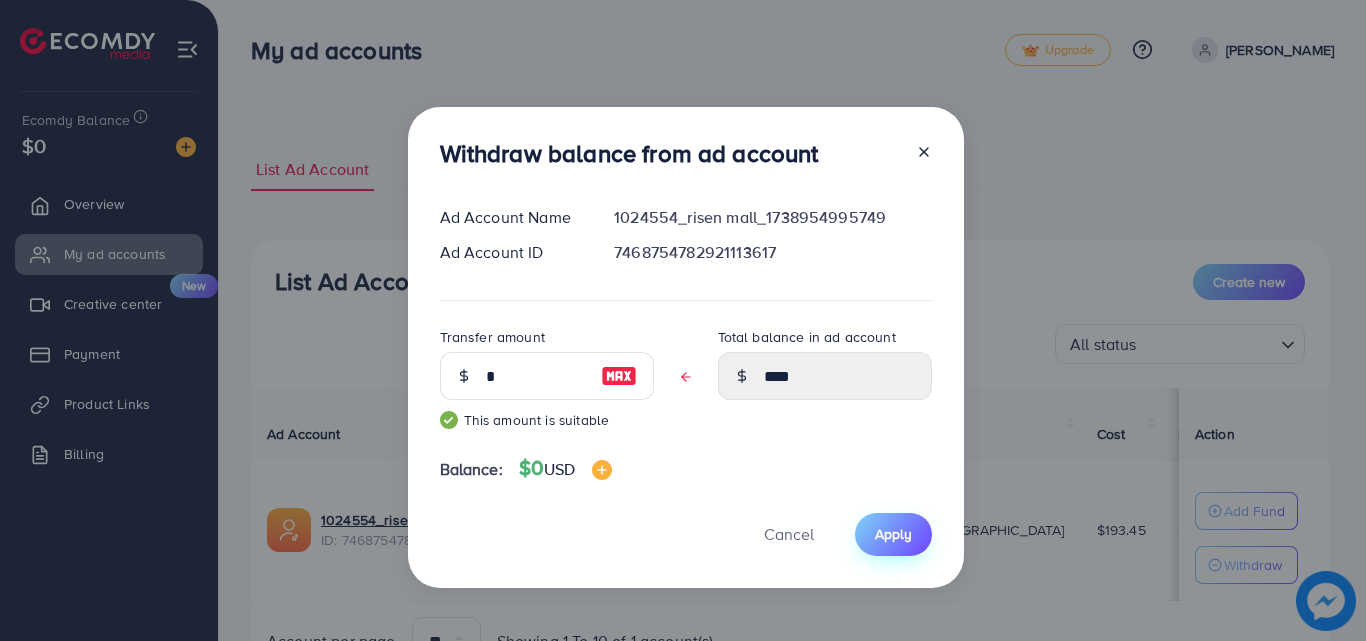 click on "Apply" at bounding box center [893, 534] 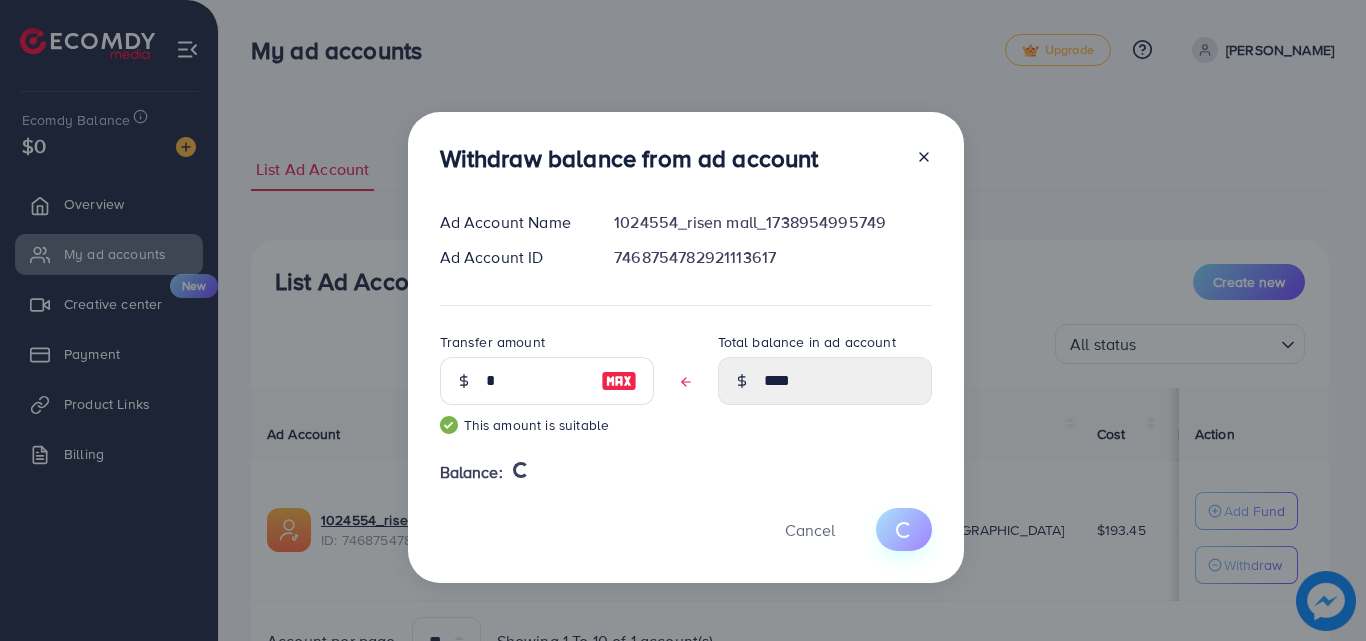 type 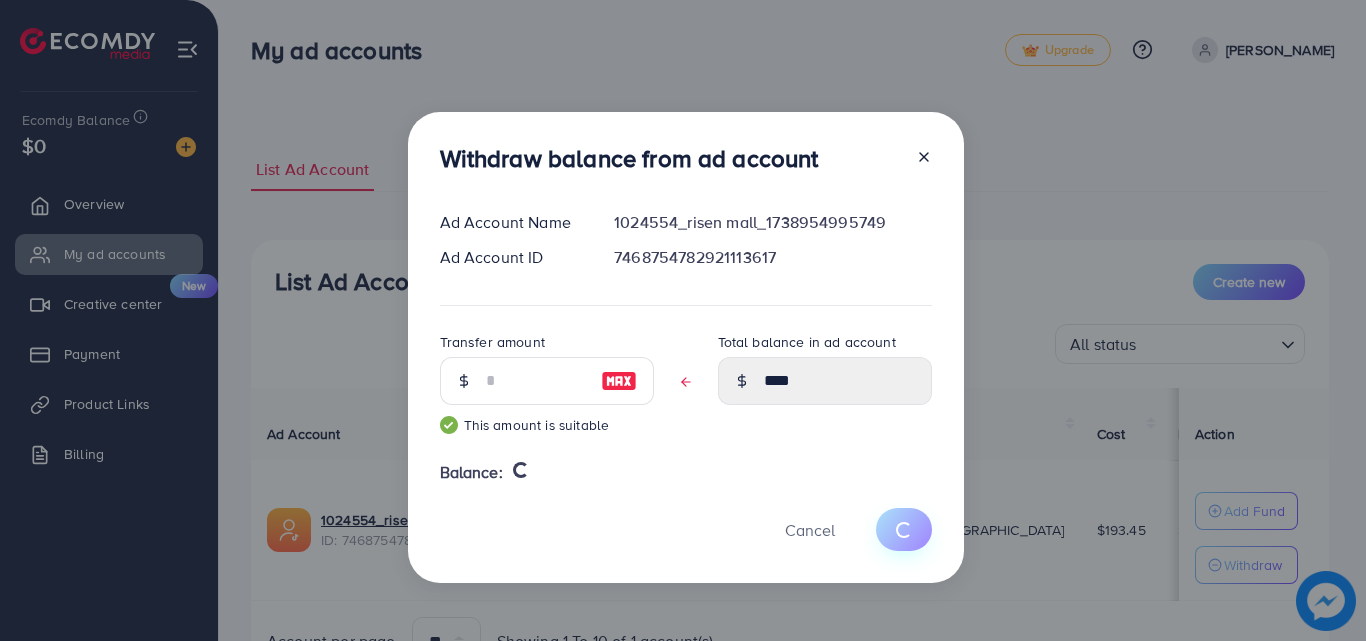 type on "****" 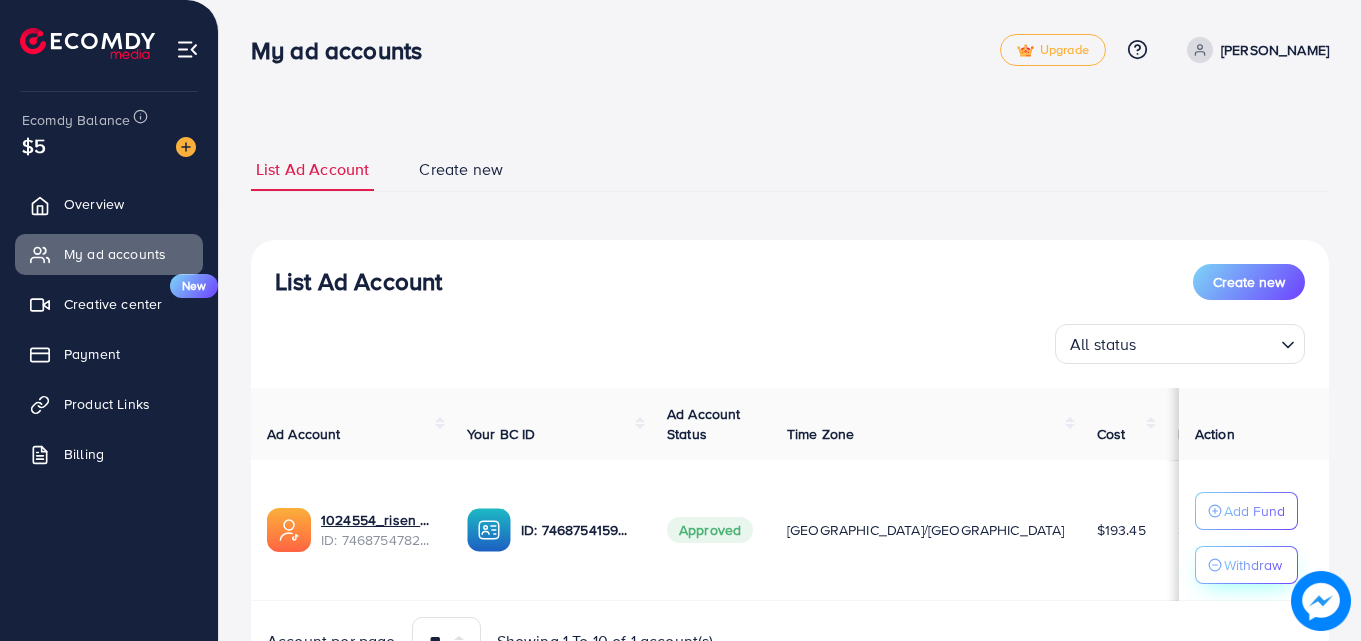 click on "Withdraw" at bounding box center (1253, 565) 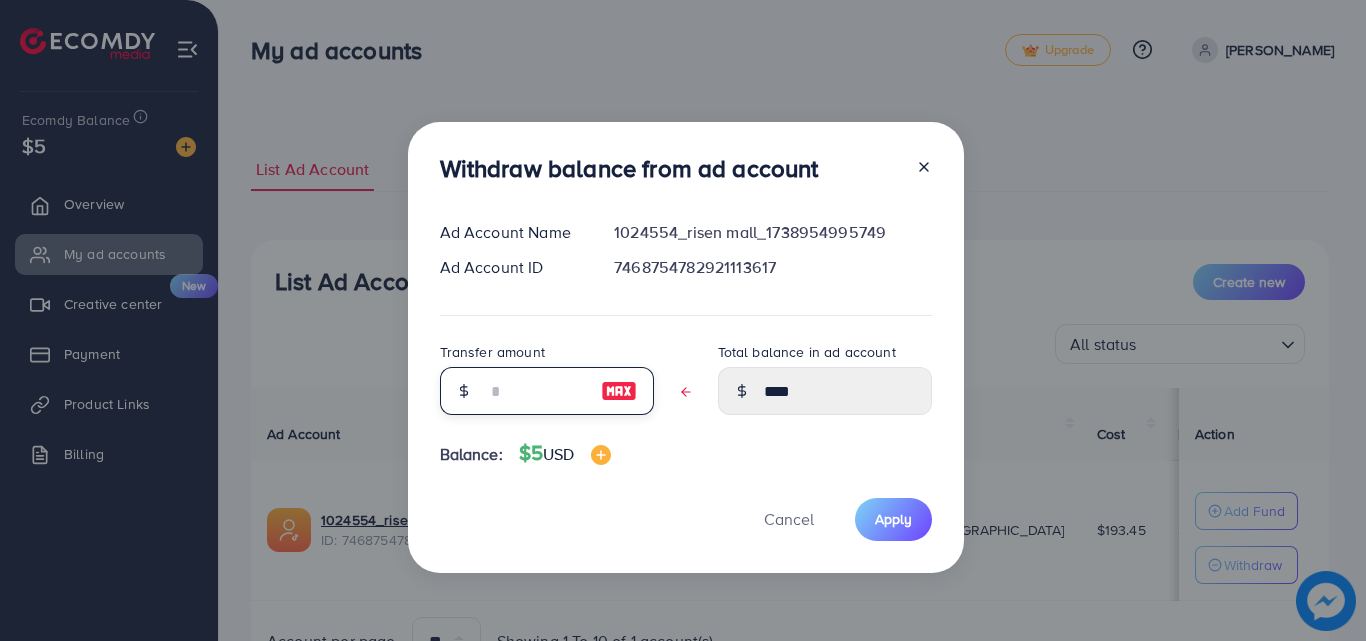 click at bounding box center (536, 391) 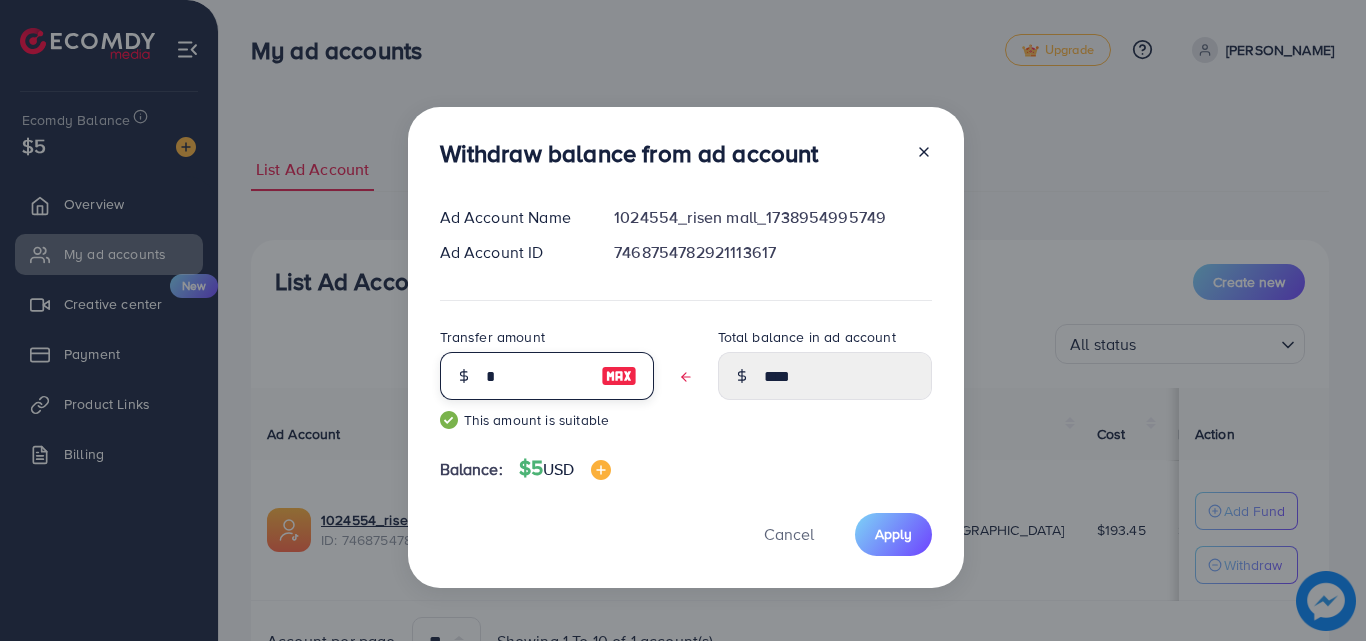 type on "****" 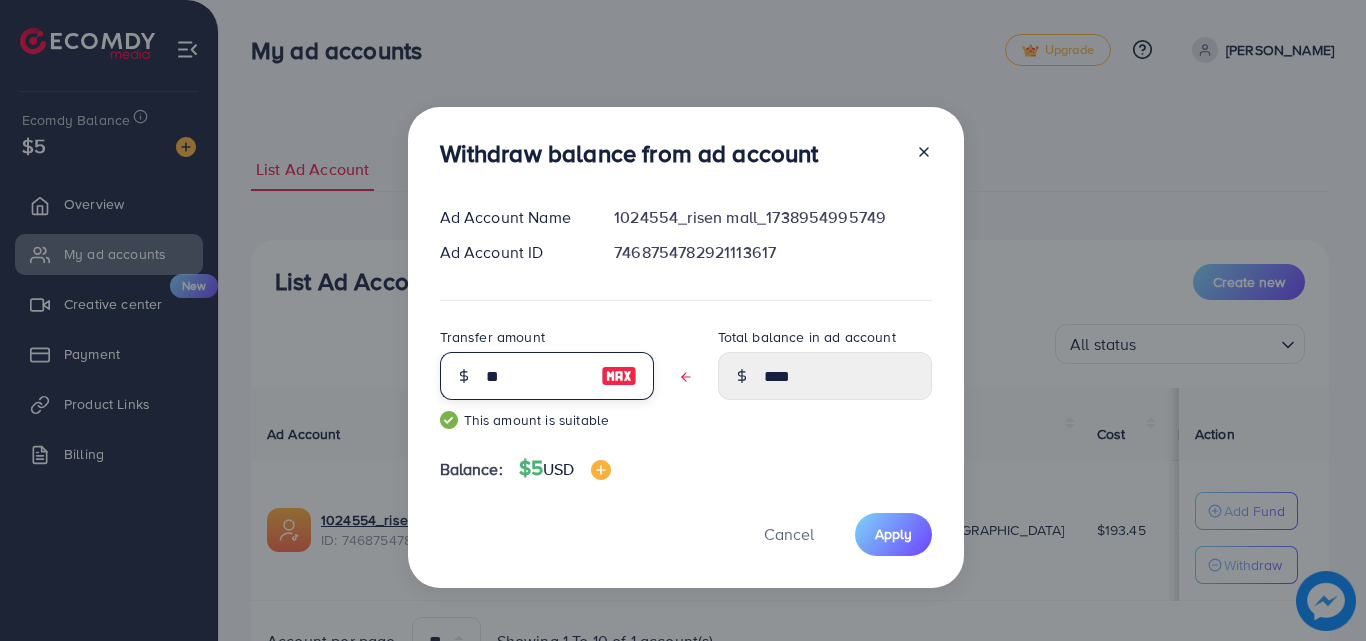type on "*" 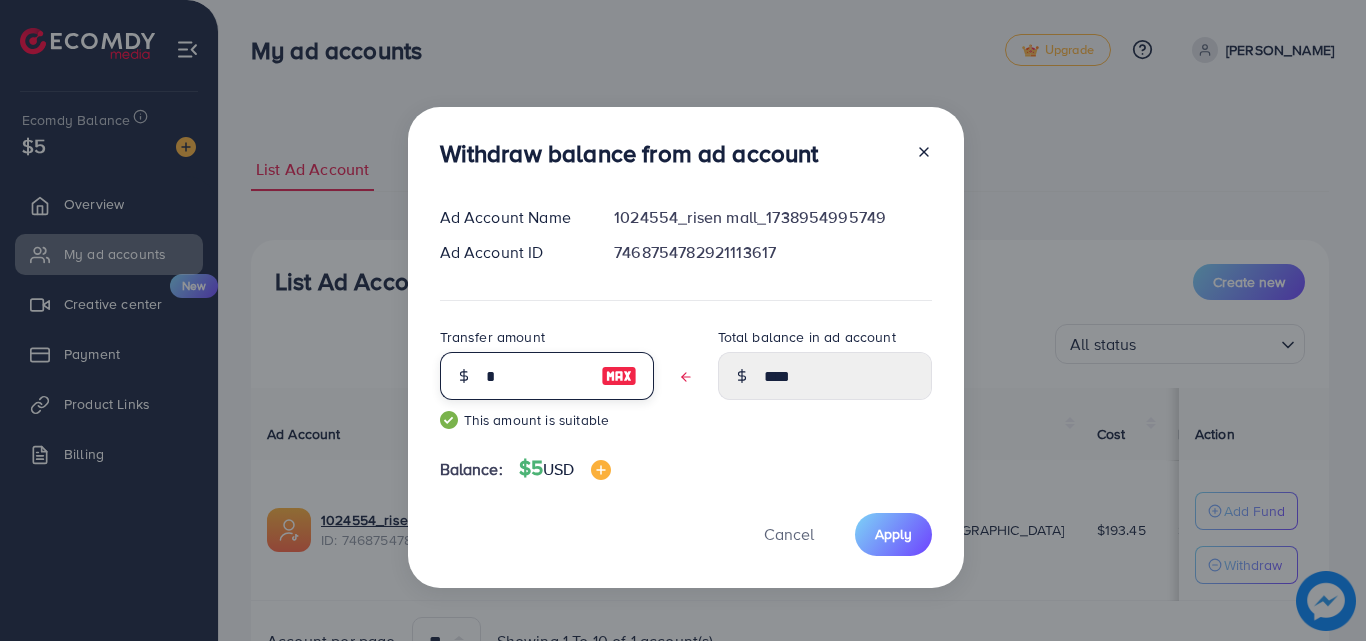 type 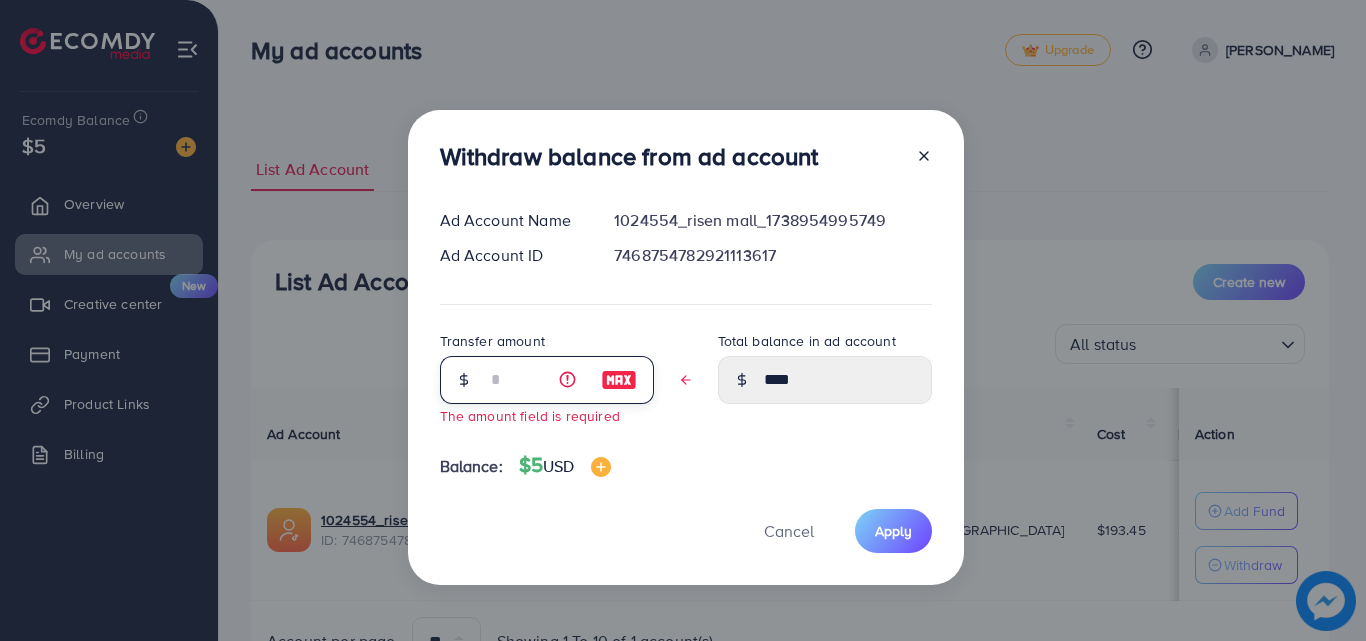 type on "****" 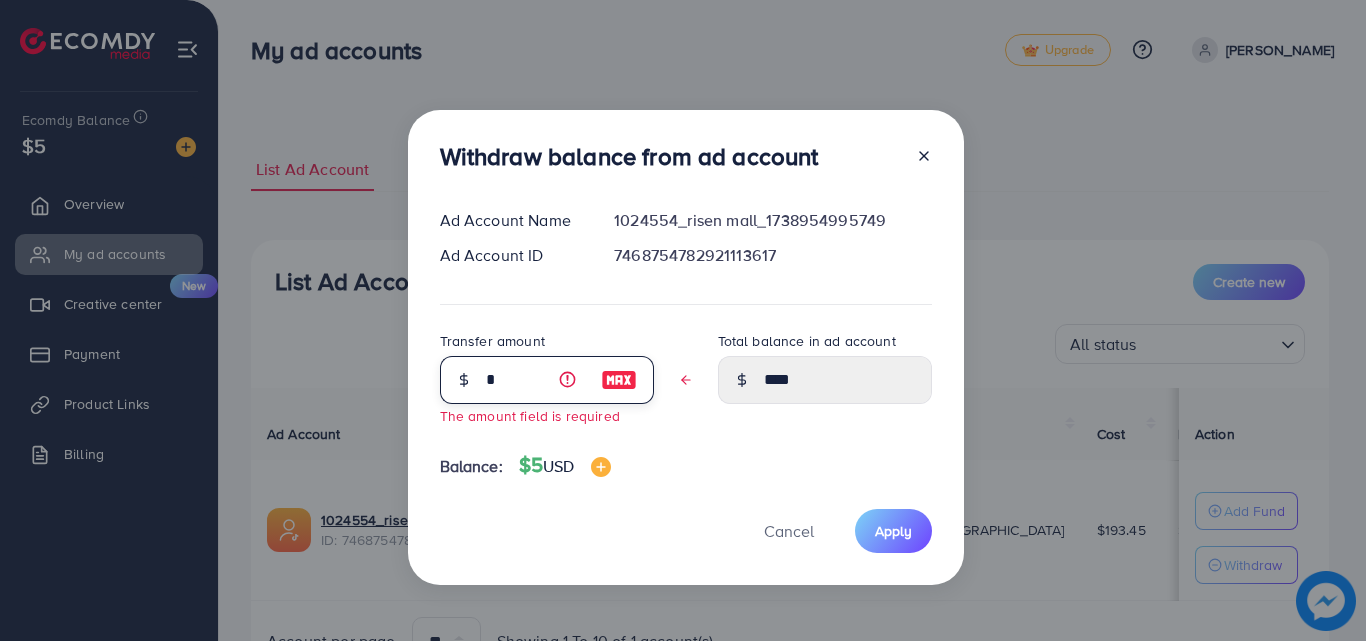 type on "****" 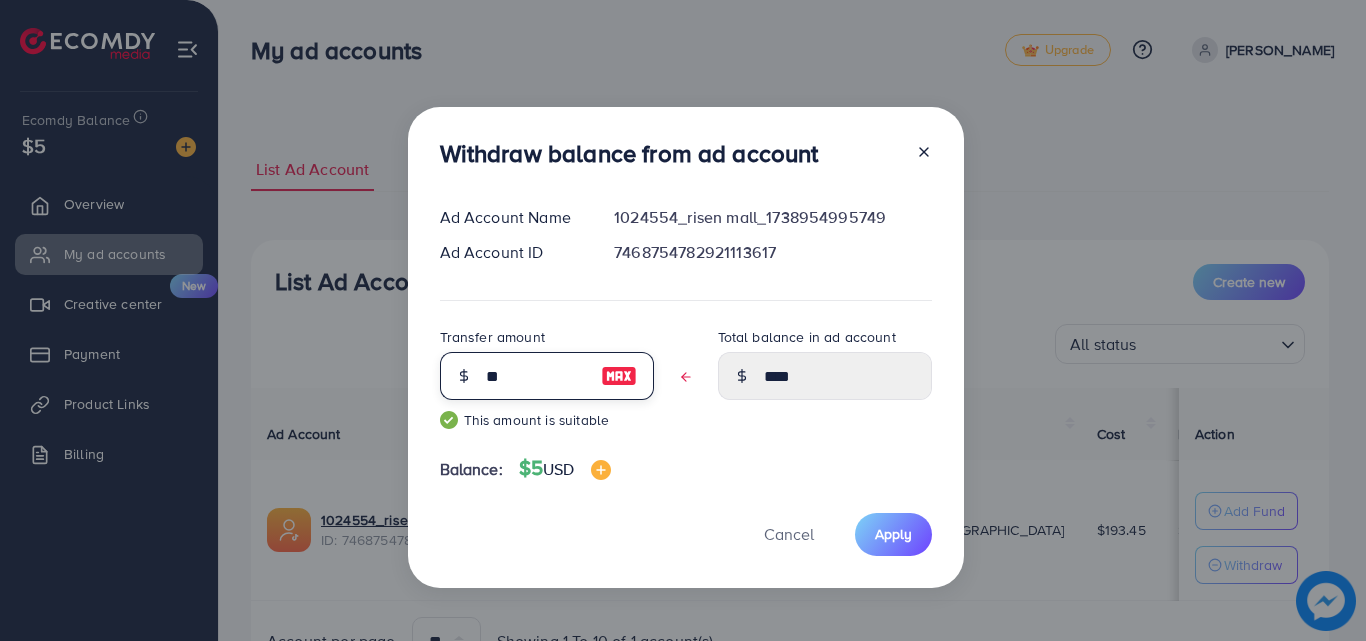 type on "*" 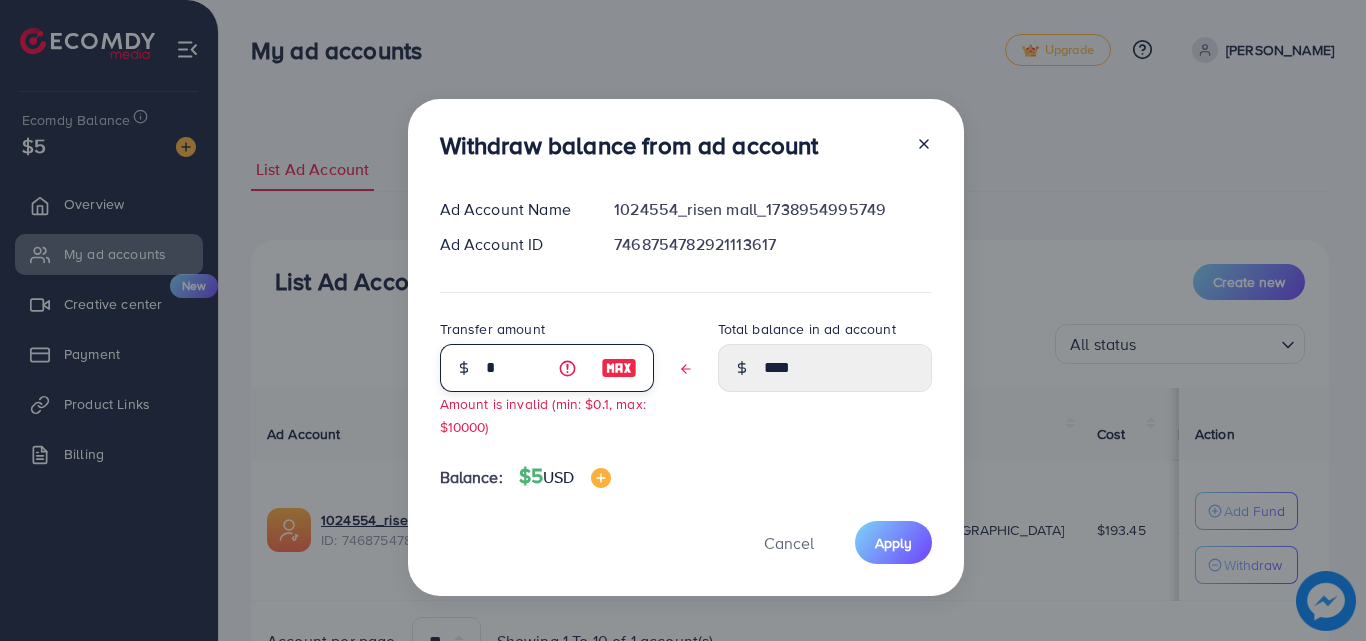 type 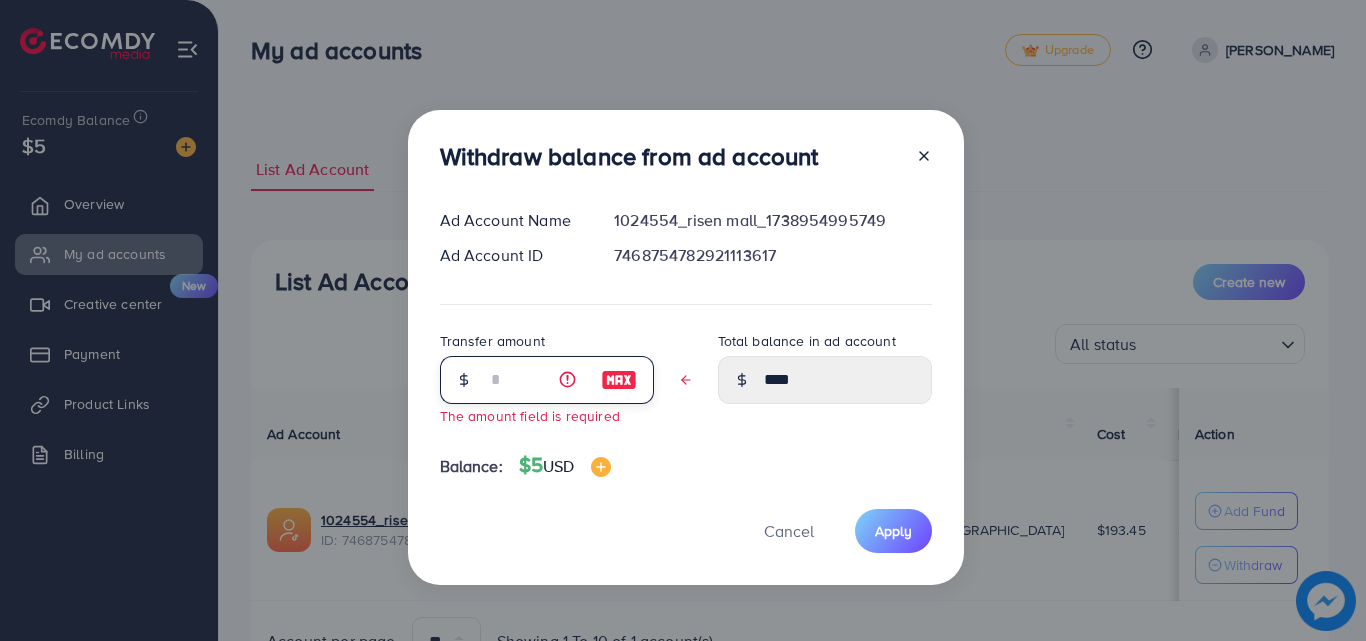 type on "****" 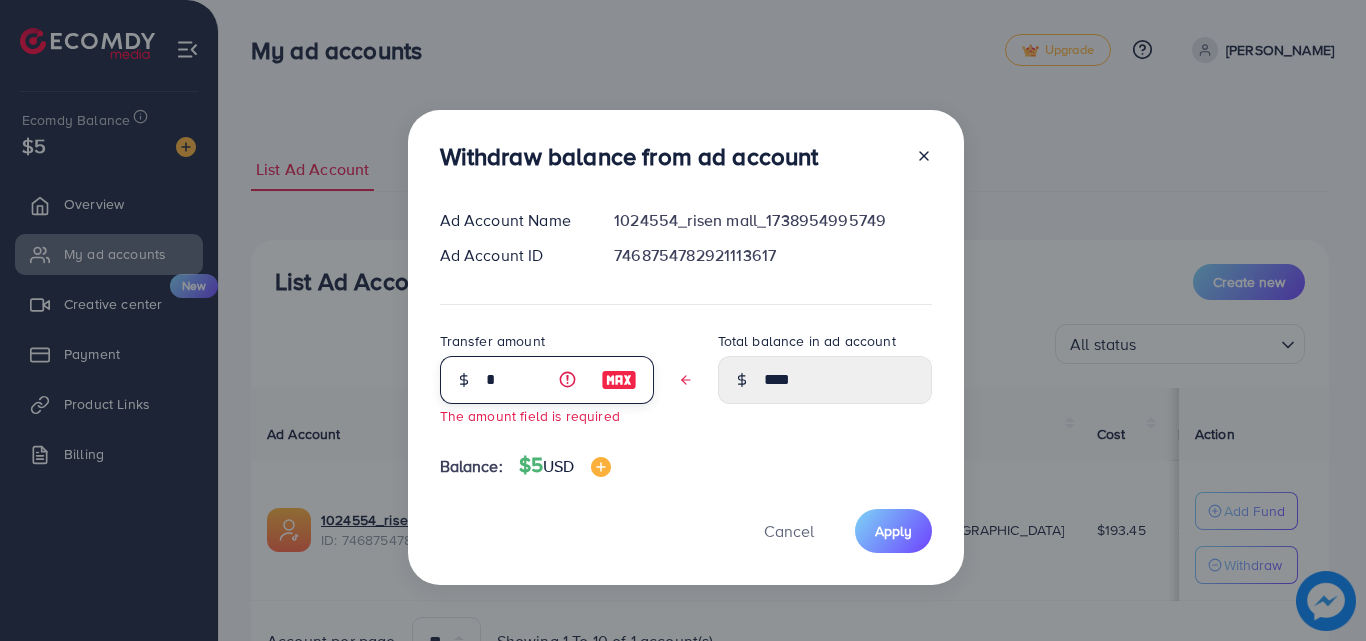 type on "****" 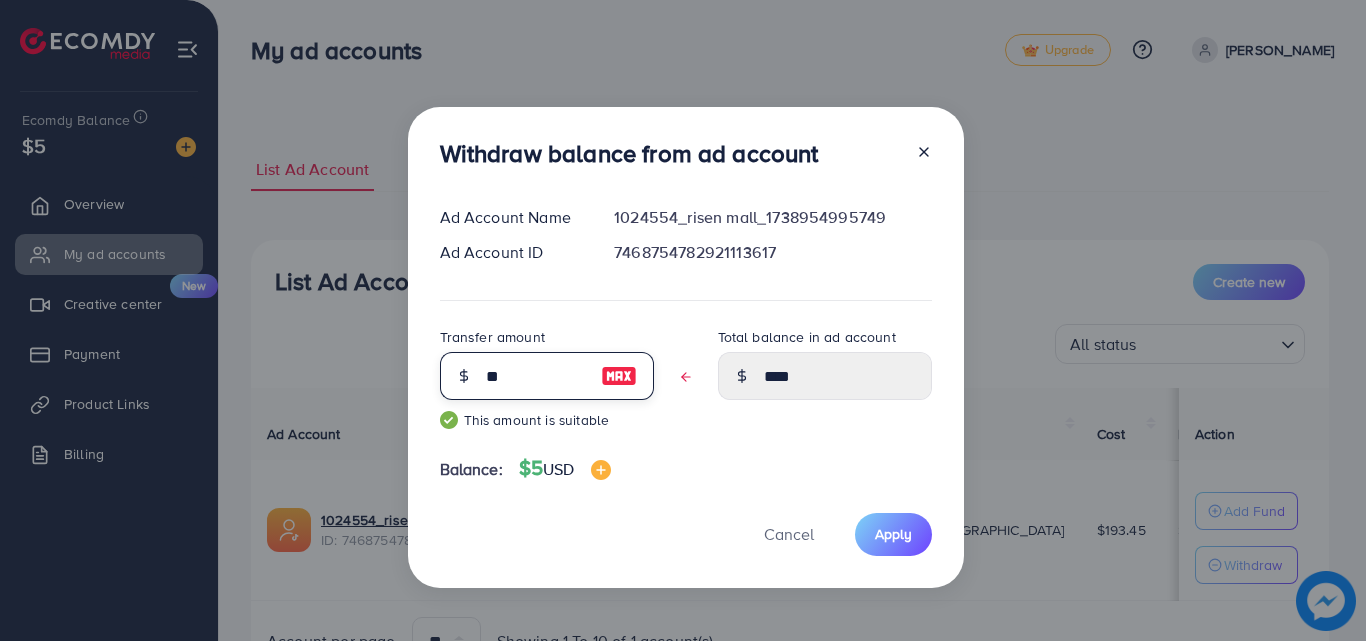 type on "*" 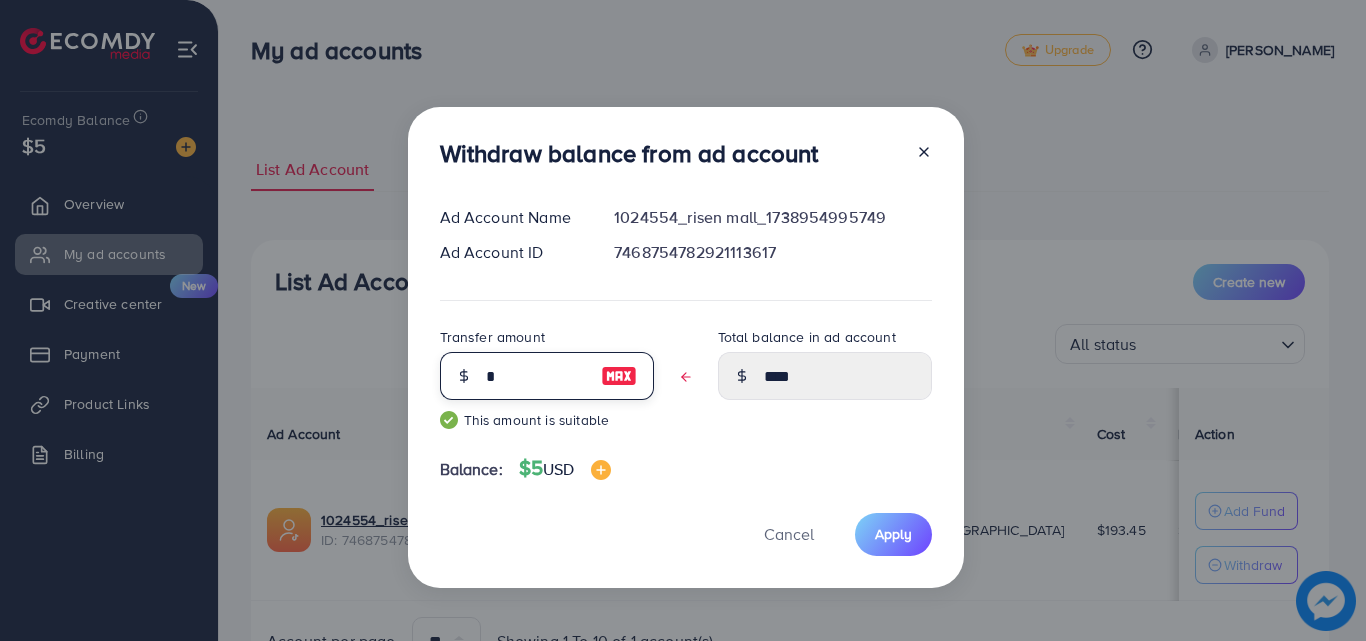 type 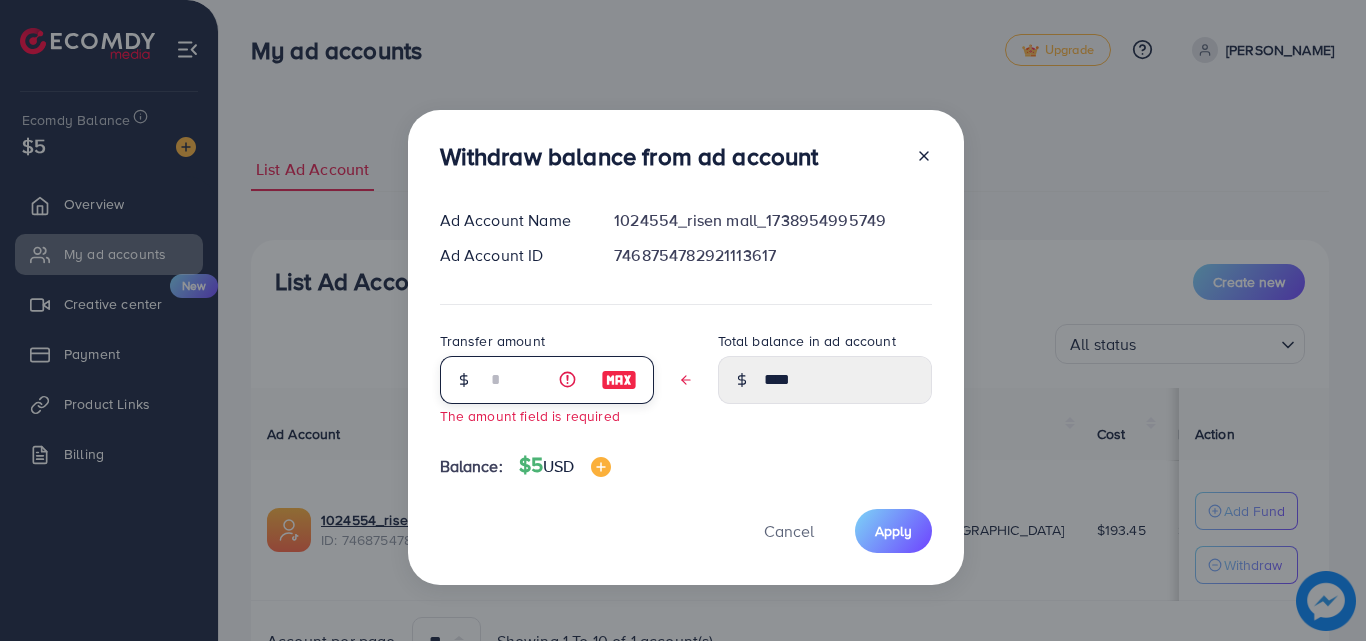 type on "****" 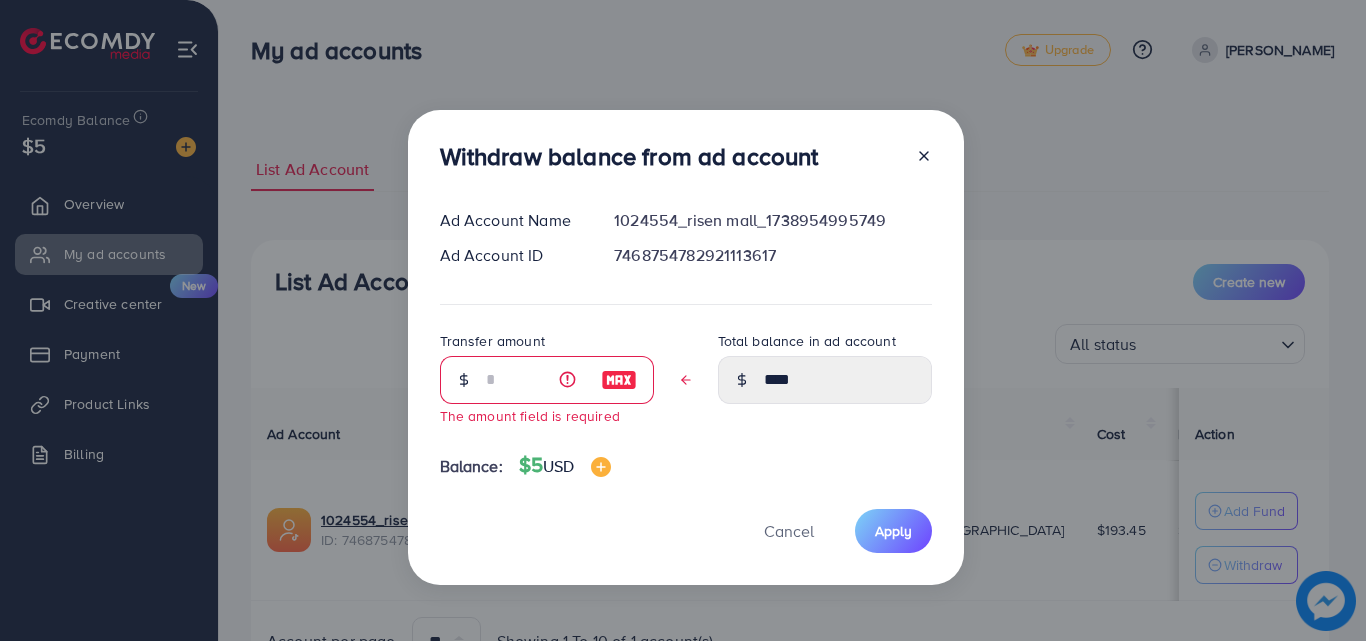 click 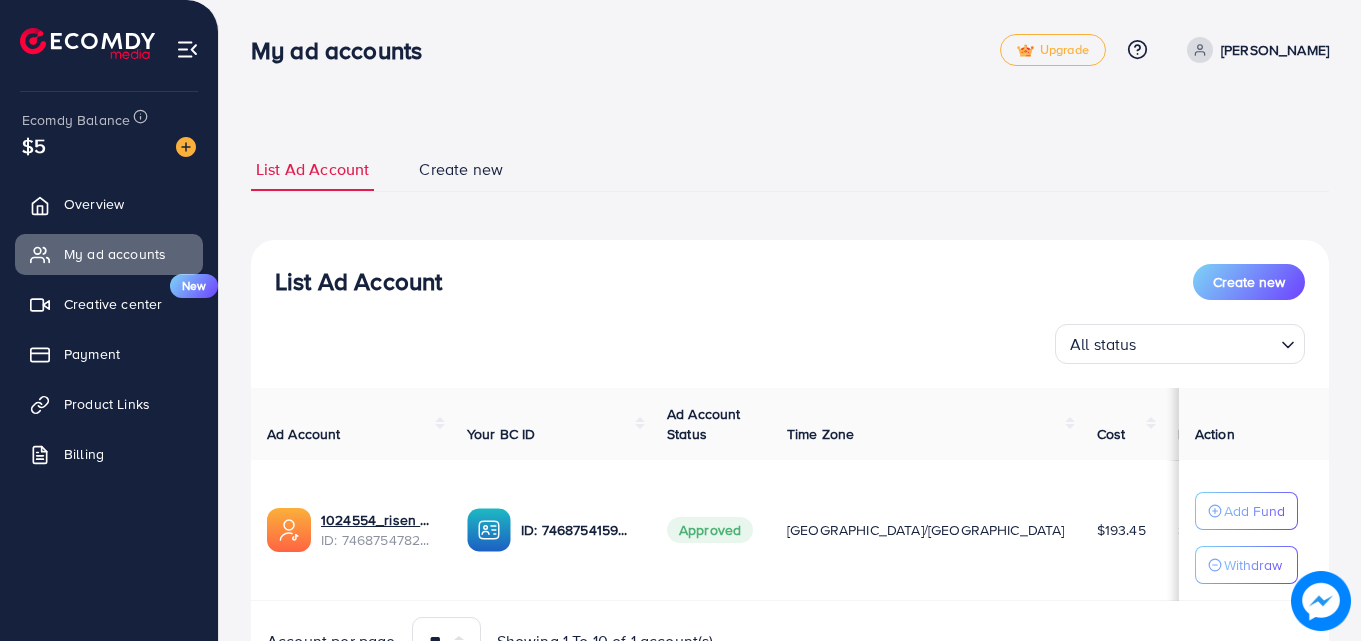 scroll, scrollTop: 104, scrollLeft: 0, axis: vertical 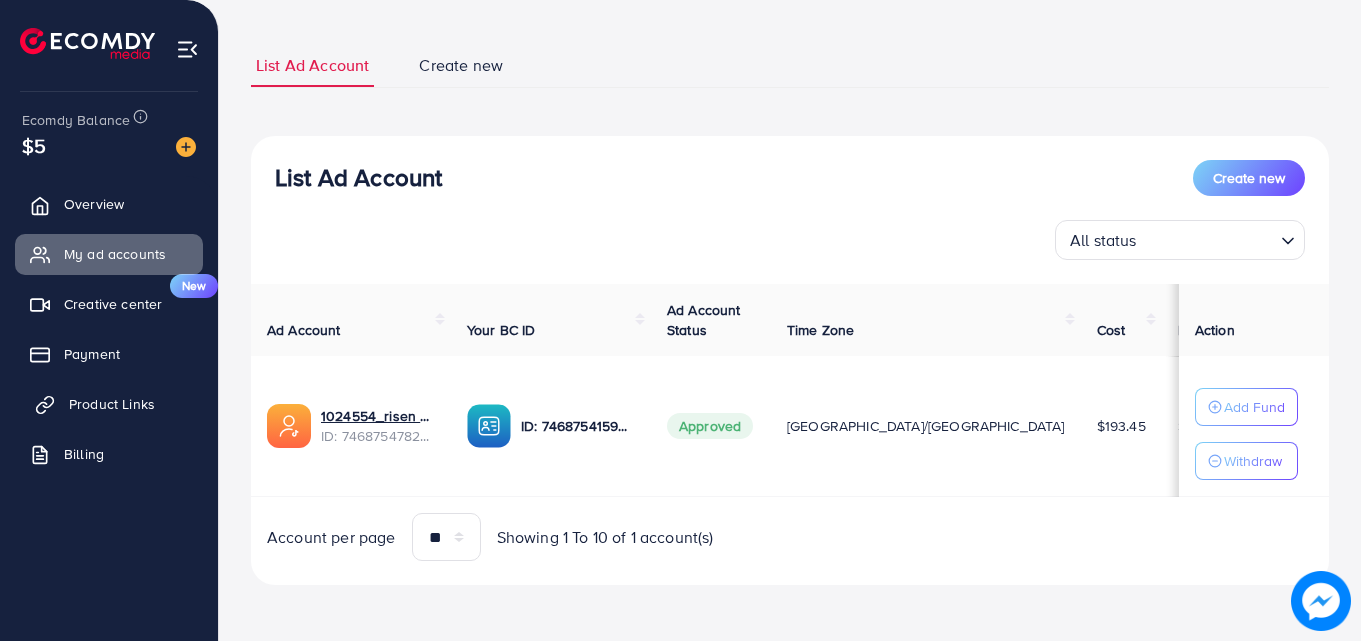 click on "Product Links" at bounding box center (112, 404) 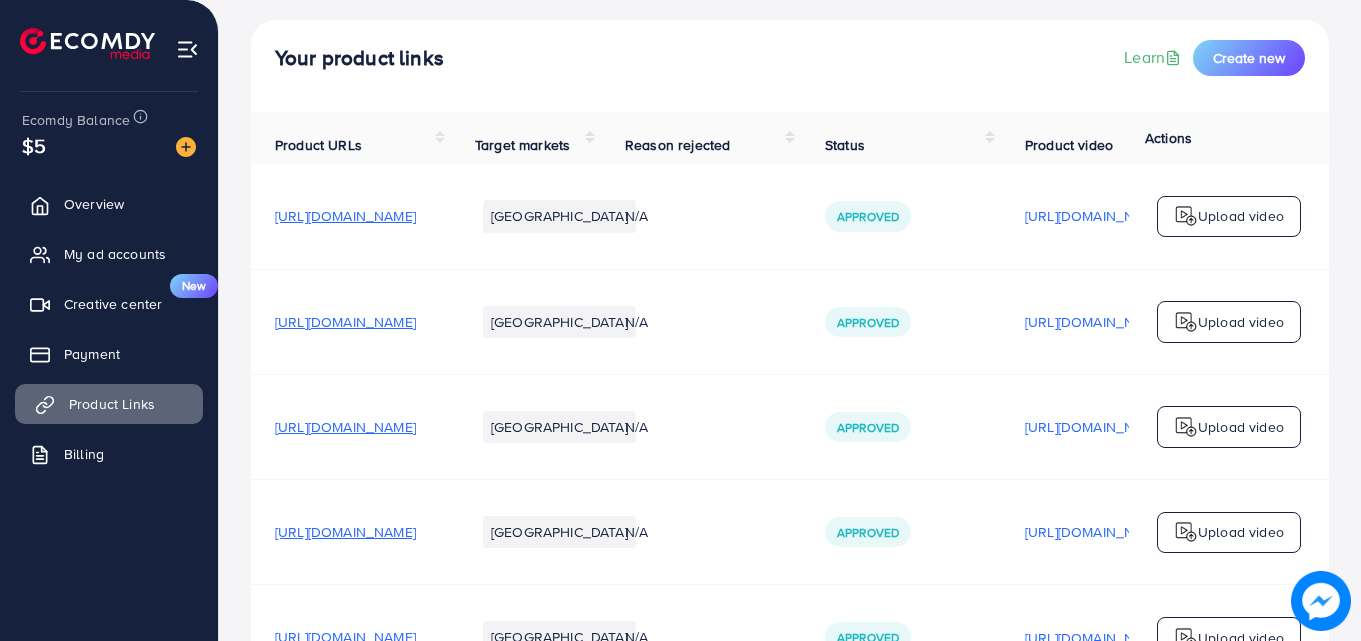scroll, scrollTop: 0, scrollLeft: 0, axis: both 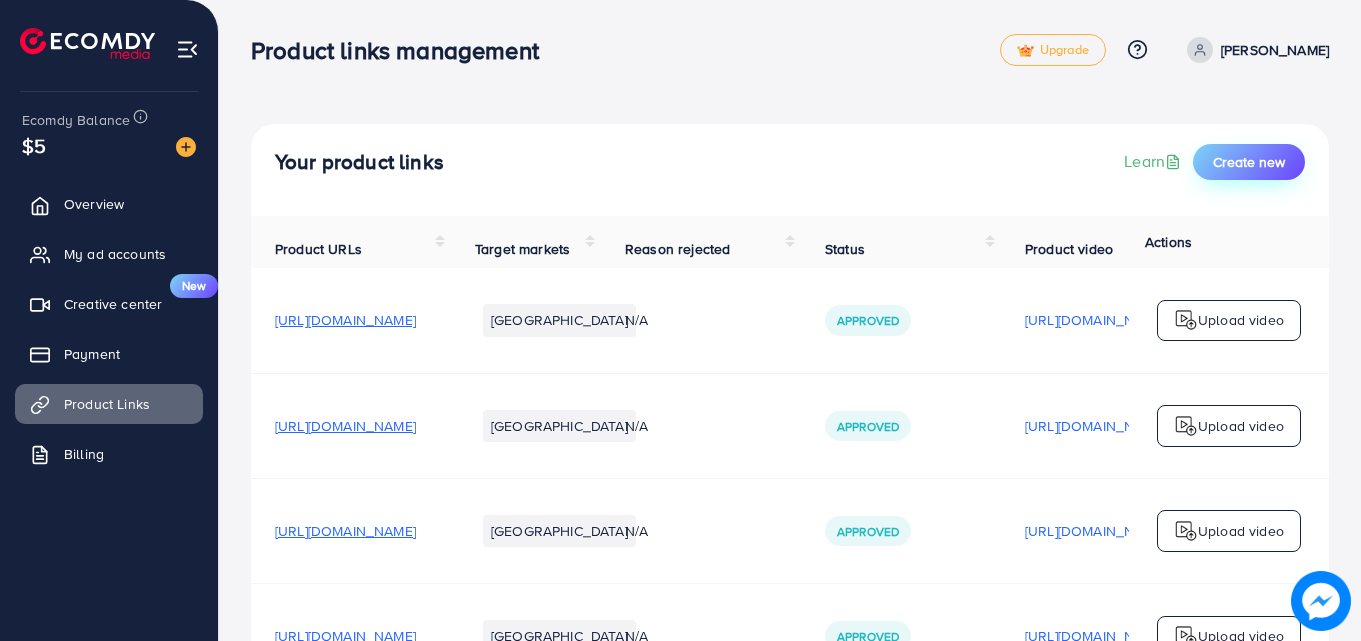 click on "Create new" at bounding box center [1249, 162] 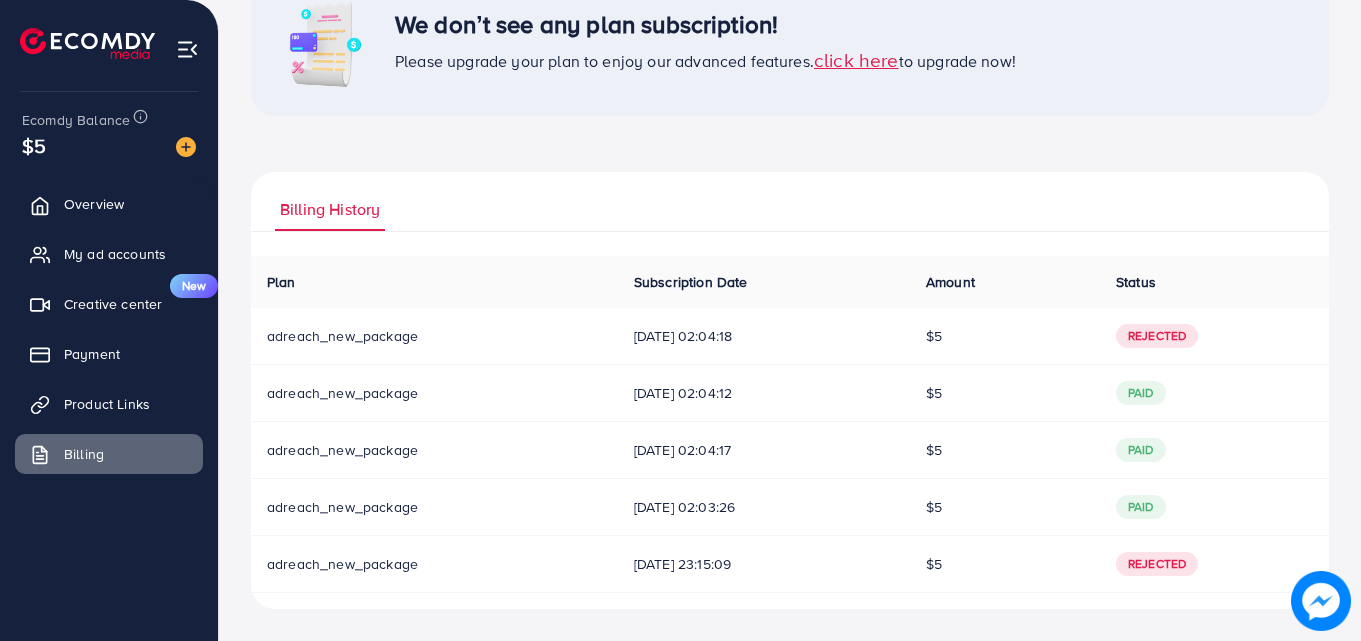 scroll, scrollTop: 0, scrollLeft: 0, axis: both 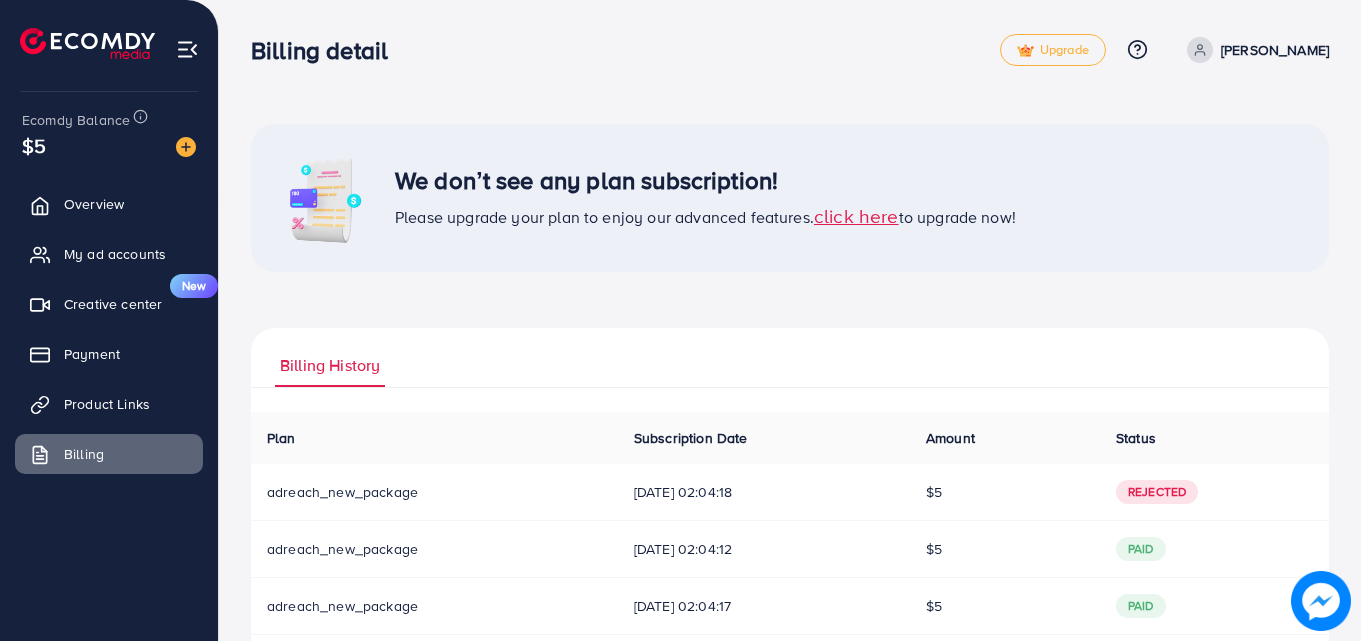 click on "click here" at bounding box center (856, 215) 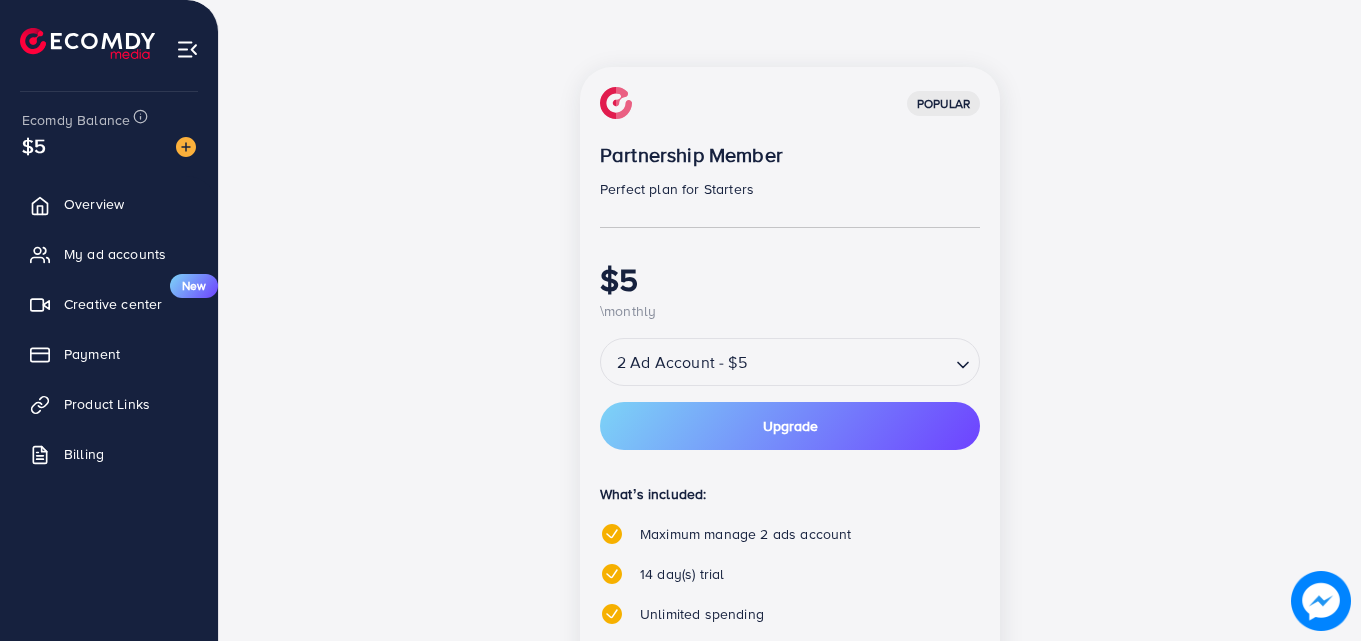 scroll, scrollTop: 313, scrollLeft: 0, axis: vertical 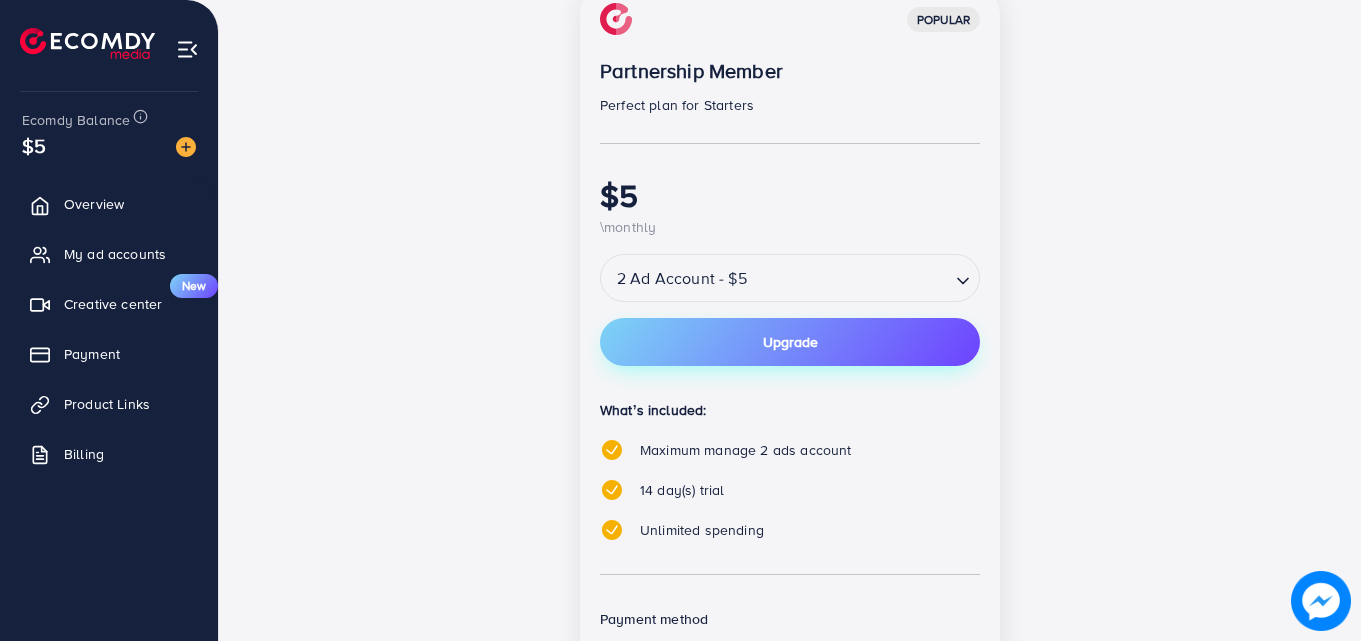 click on "Upgrade" at bounding box center [790, 342] 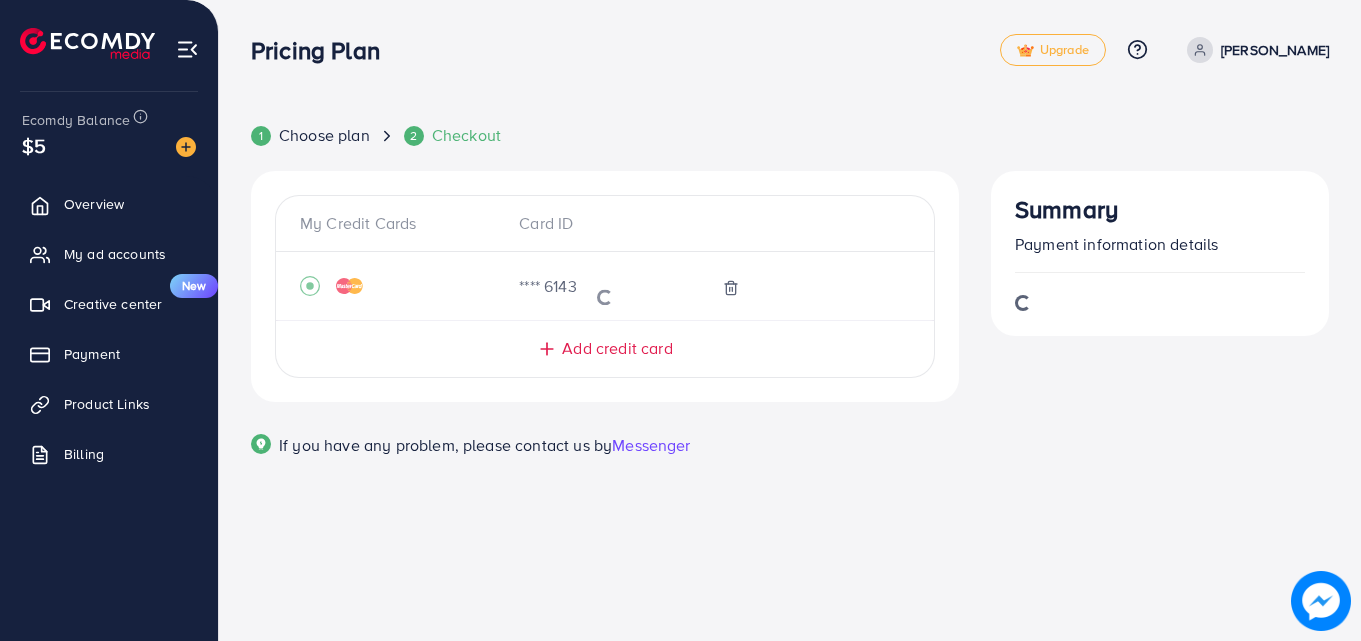 scroll, scrollTop: 0, scrollLeft: 0, axis: both 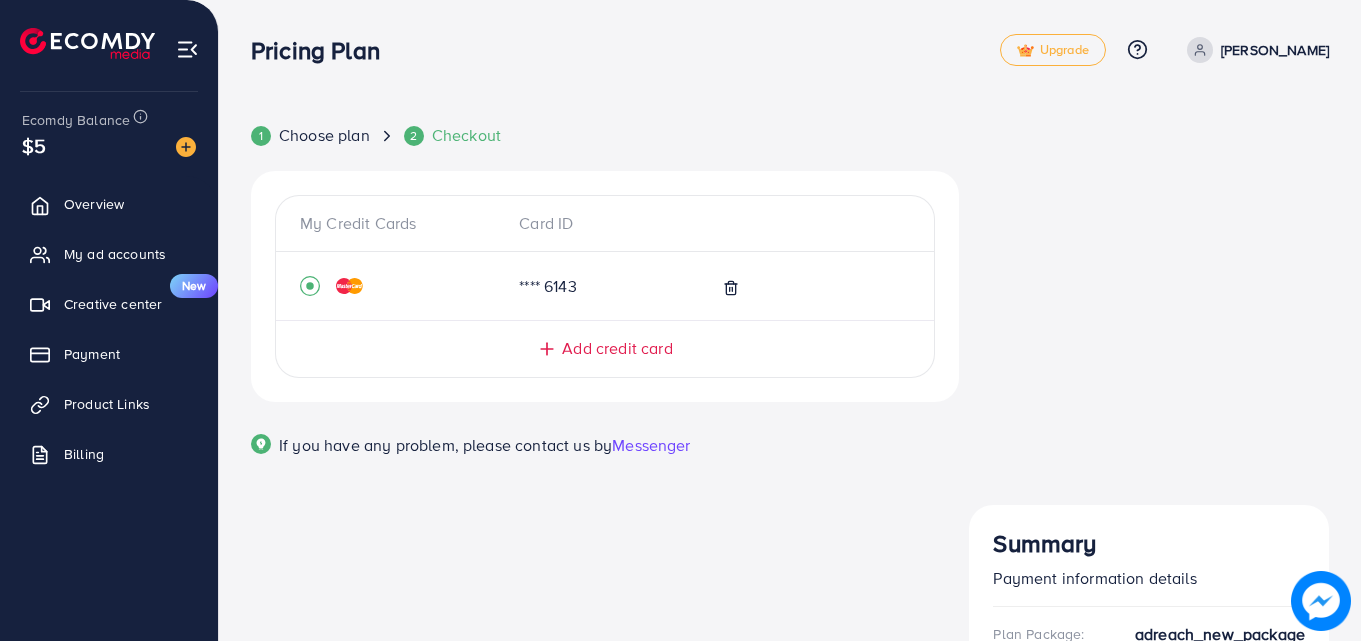 click on "Start Plan" at bounding box center [1149, 828] 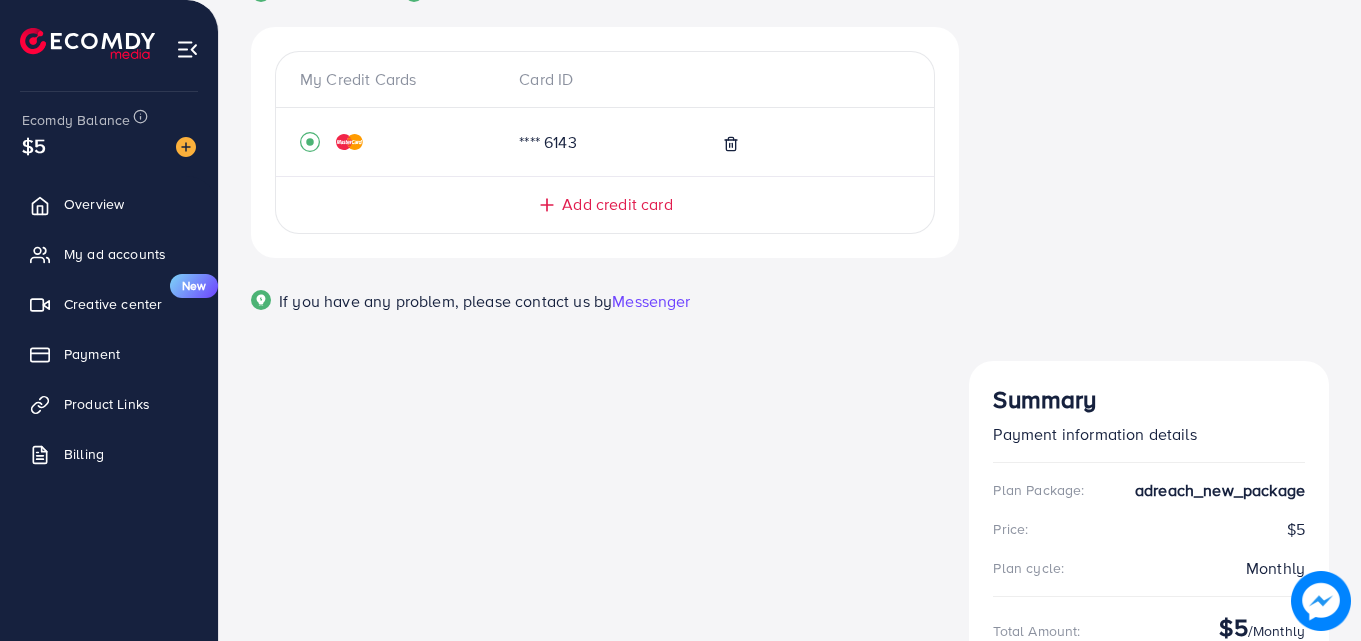 scroll, scrollTop: 97, scrollLeft: 0, axis: vertical 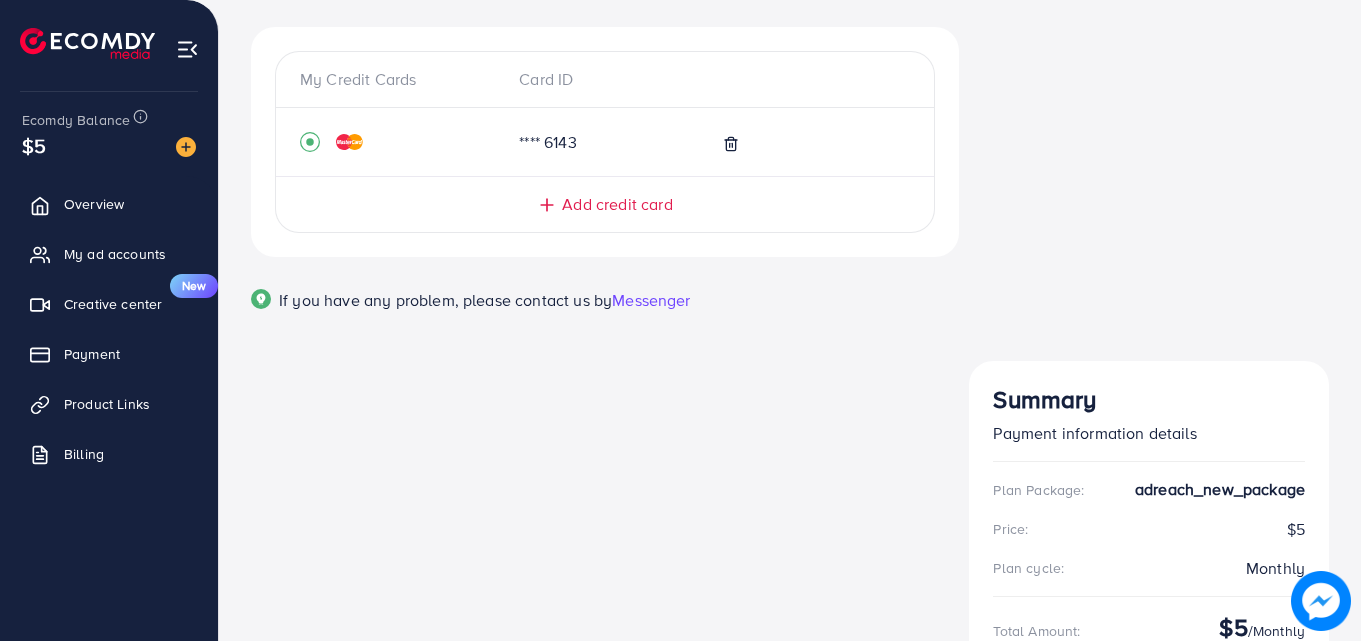 click on "Continue Purchase" at bounding box center [1149, 684] 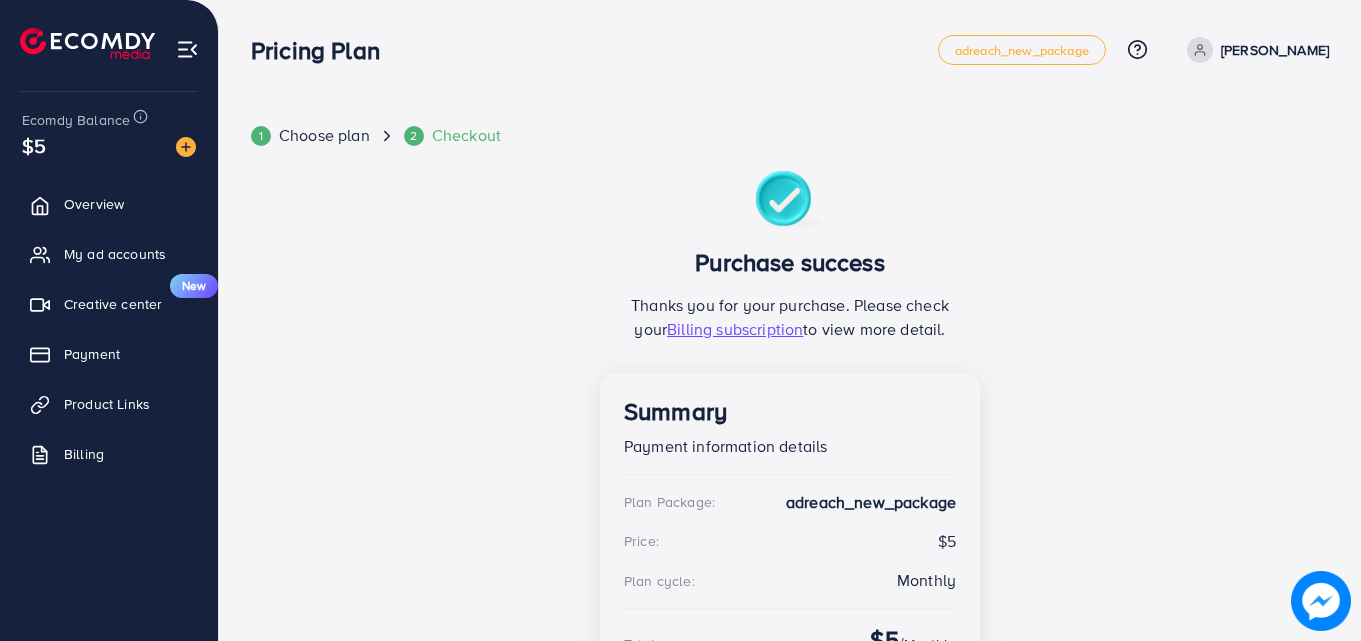 scroll, scrollTop: 153, scrollLeft: 0, axis: vertical 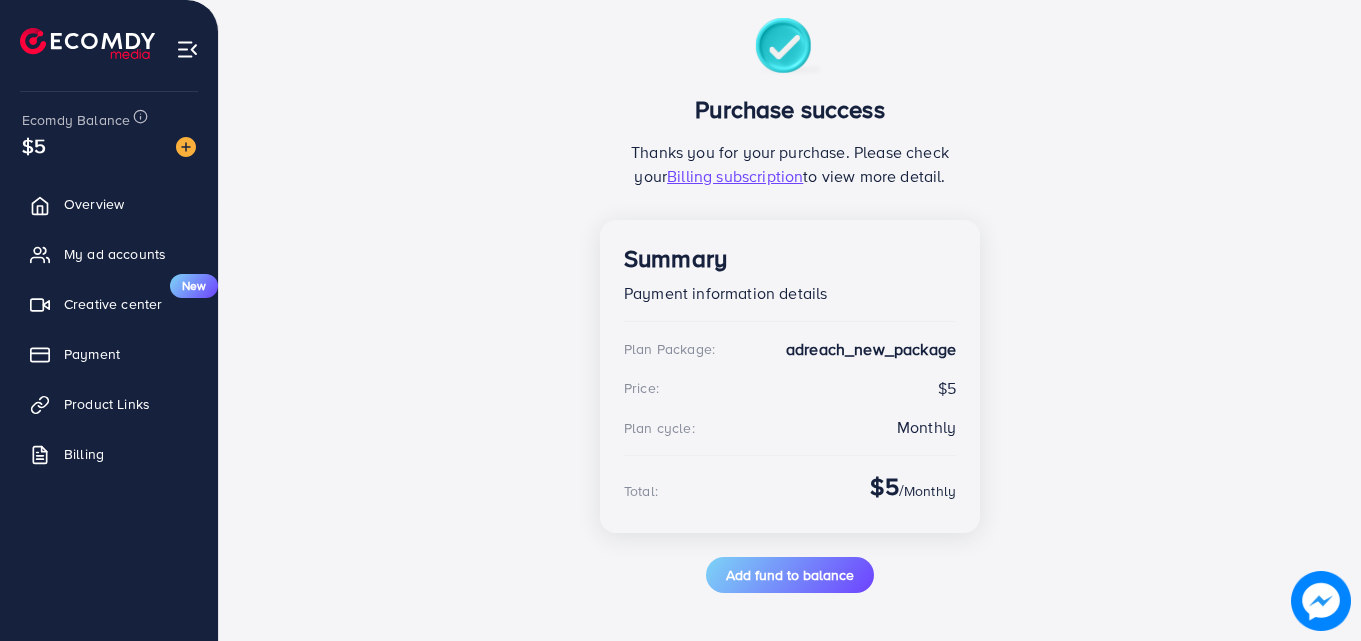 click on "1  Choose plan  2  Checkout  Purchase success  Thanks you for your purchase. Please check your   Billing subscription   to view more detail.  Summary  Payment information details   Plan Package:   adreach_new_package   Price:   $5   Plan cycle:   Monthly   Total:   $5   /  Monthly  Add fund to balance" at bounding box center (790, 282) 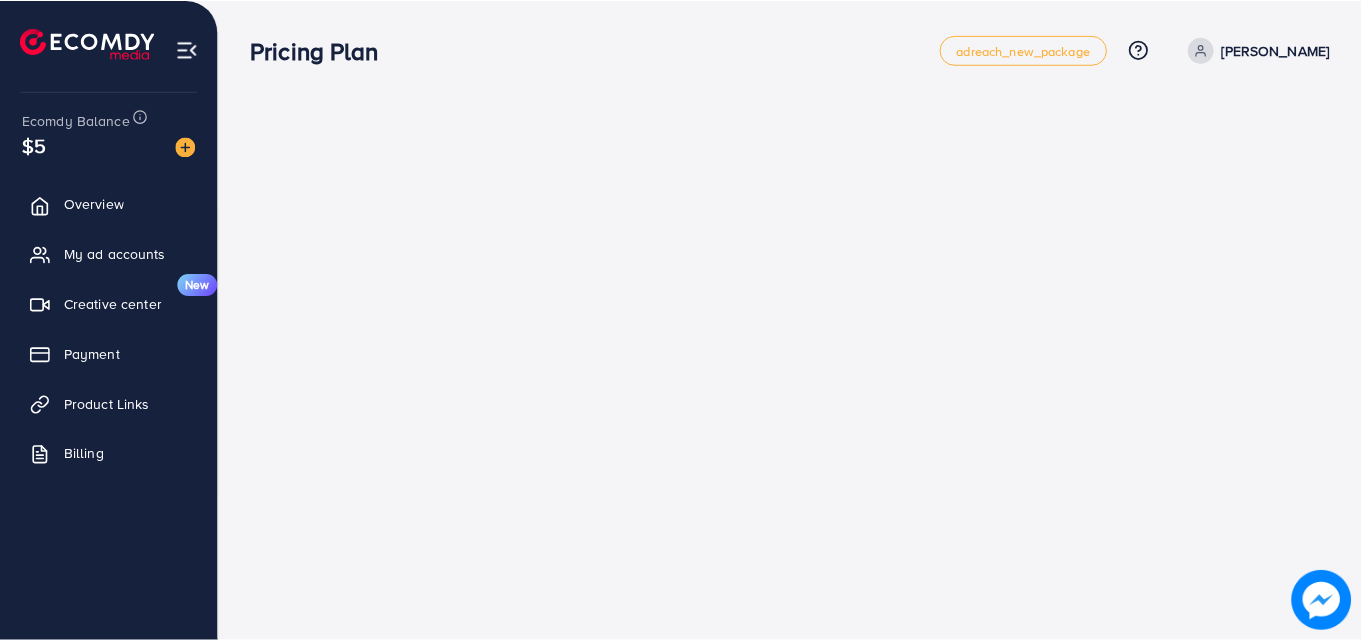 scroll, scrollTop: 0, scrollLeft: 0, axis: both 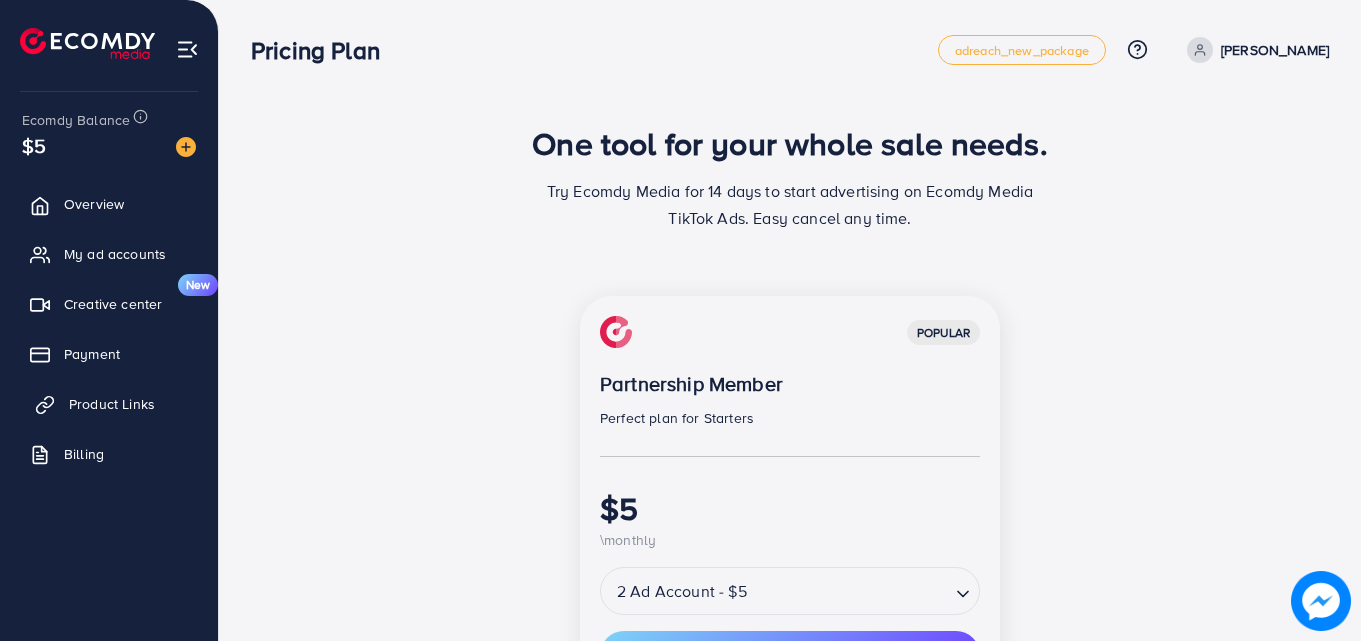click on "Product Links" at bounding box center (109, 404) 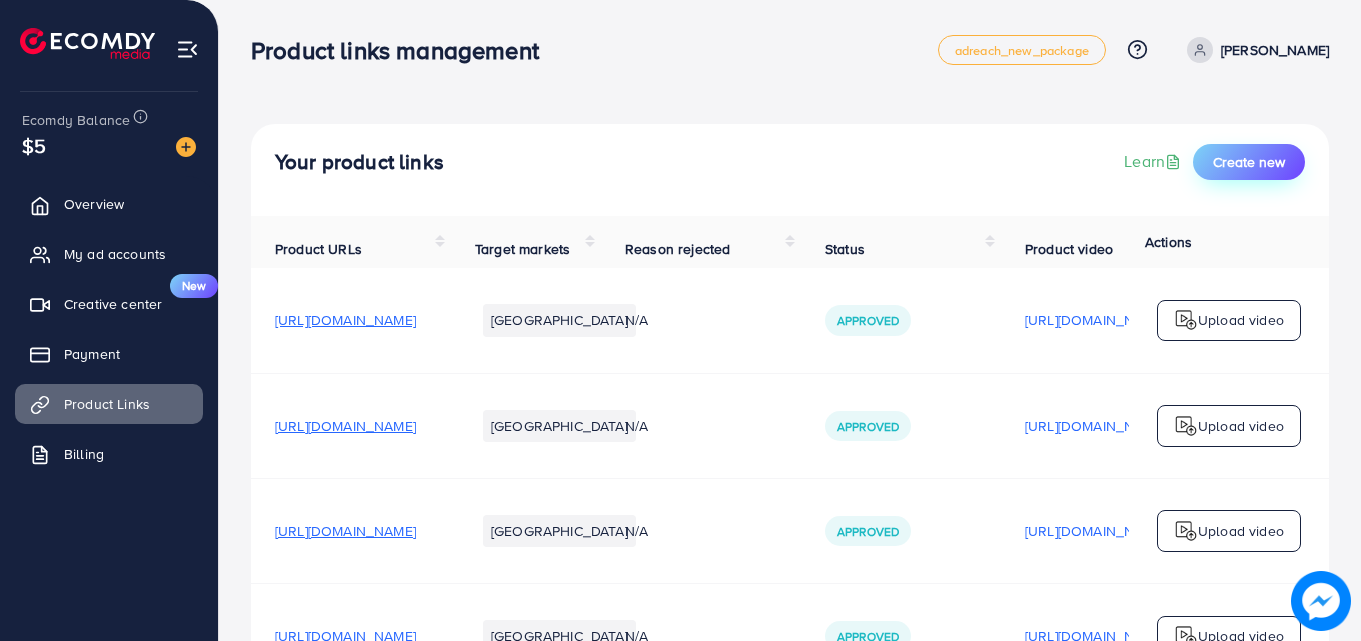 click on "Create new" at bounding box center (1249, 162) 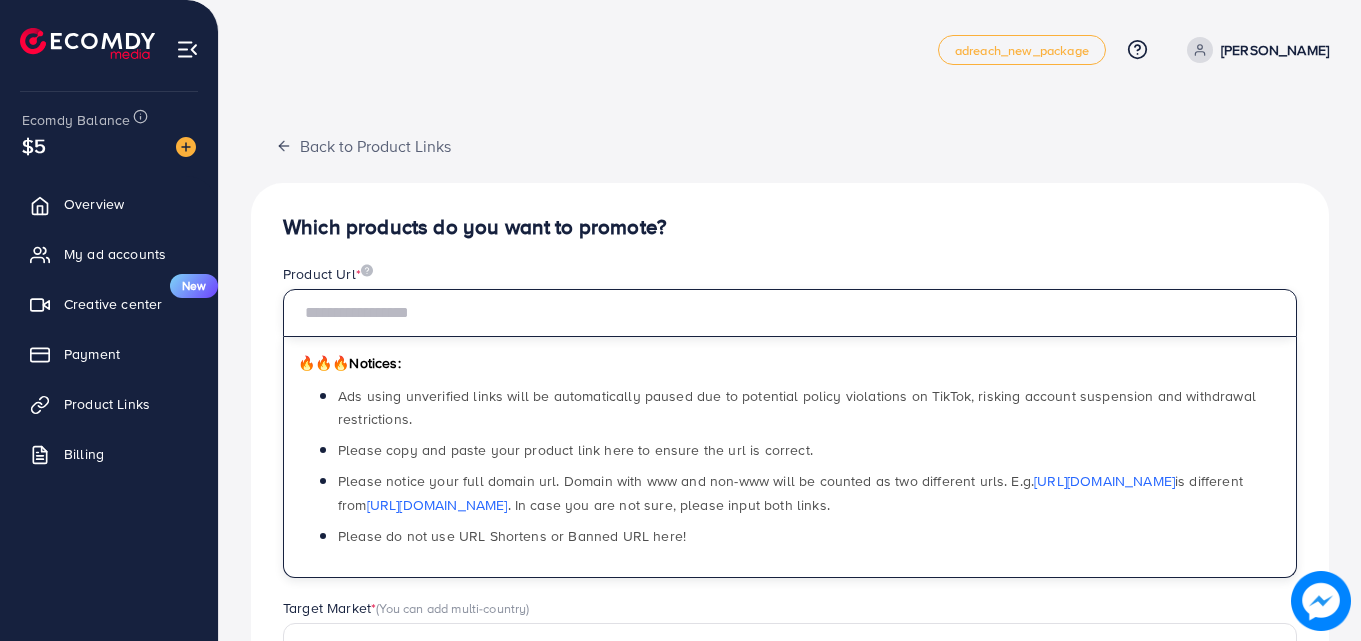 click at bounding box center (790, 313) 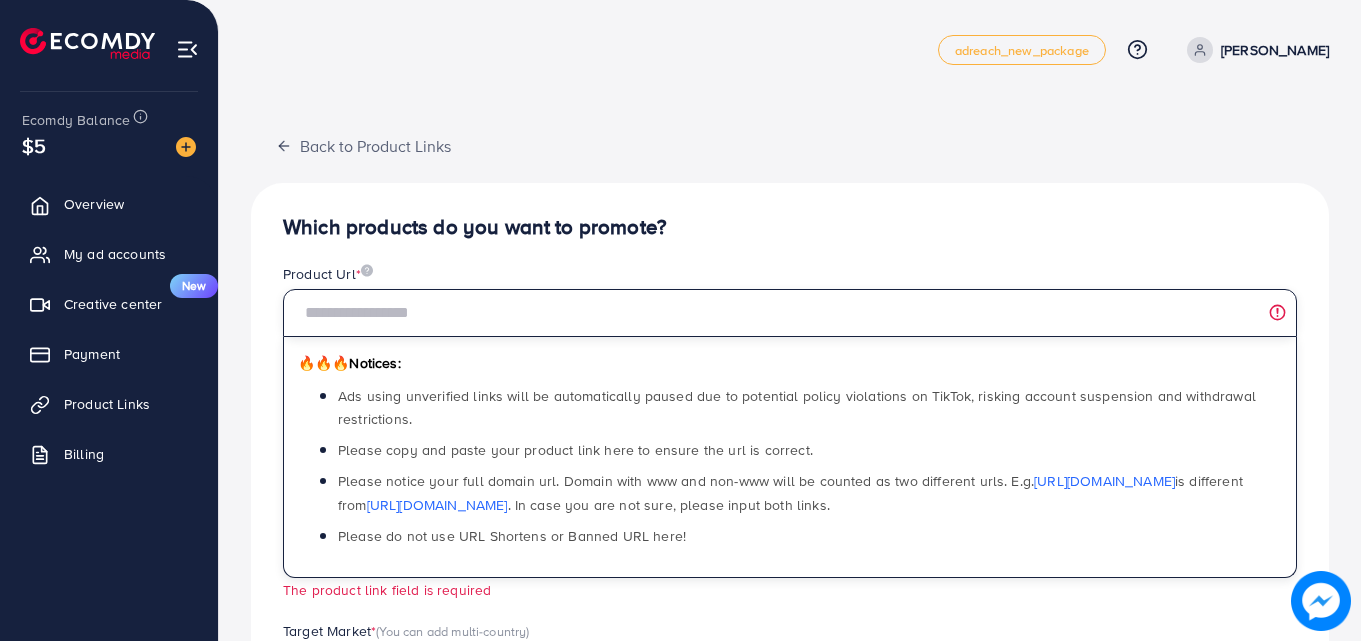paste on "**********" 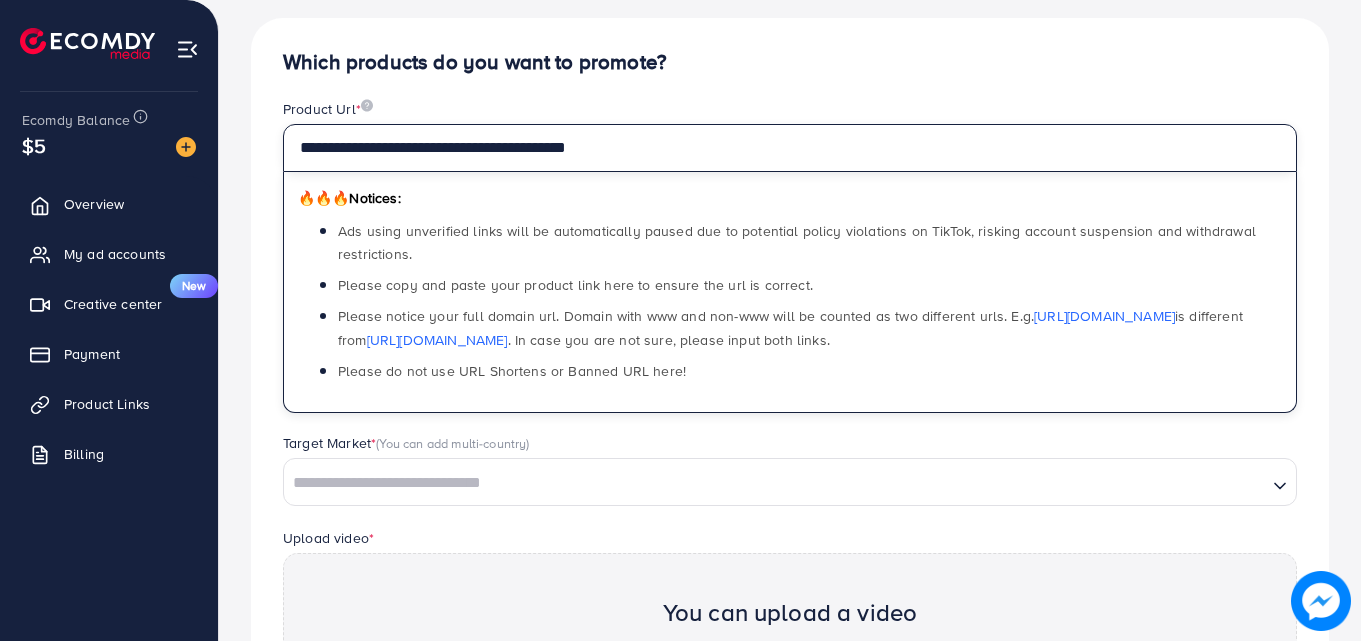 scroll, scrollTop: 433, scrollLeft: 0, axis: vertical 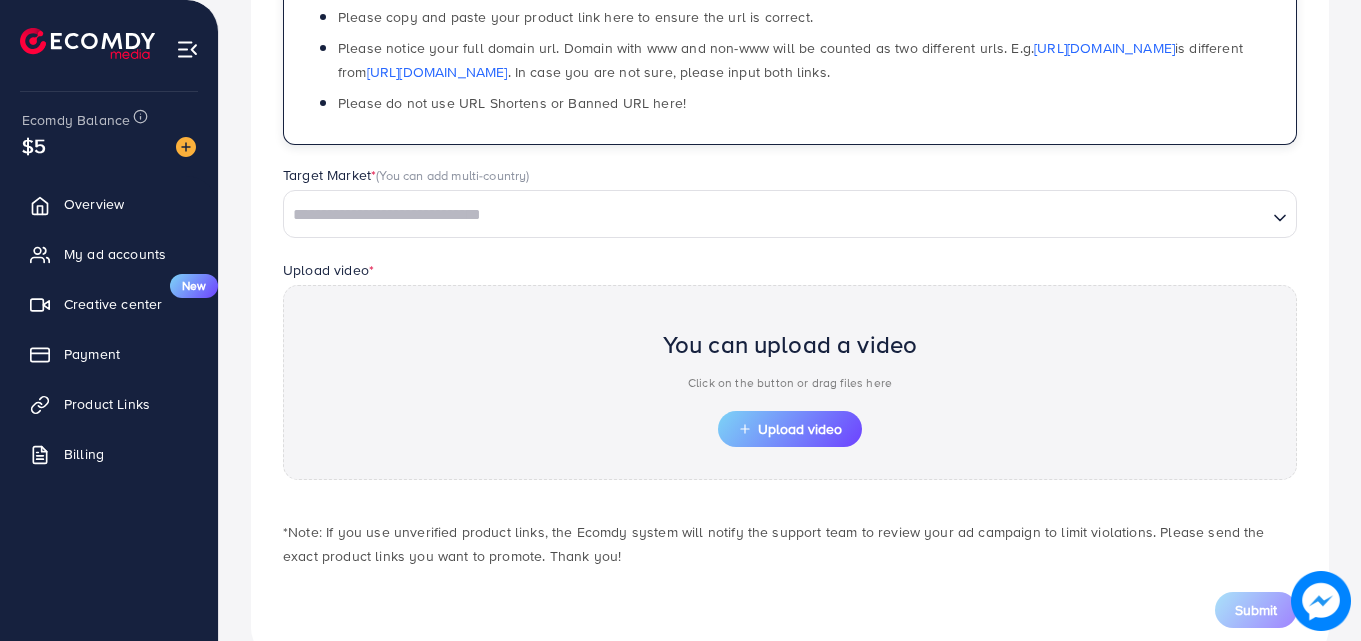 type on "**********" 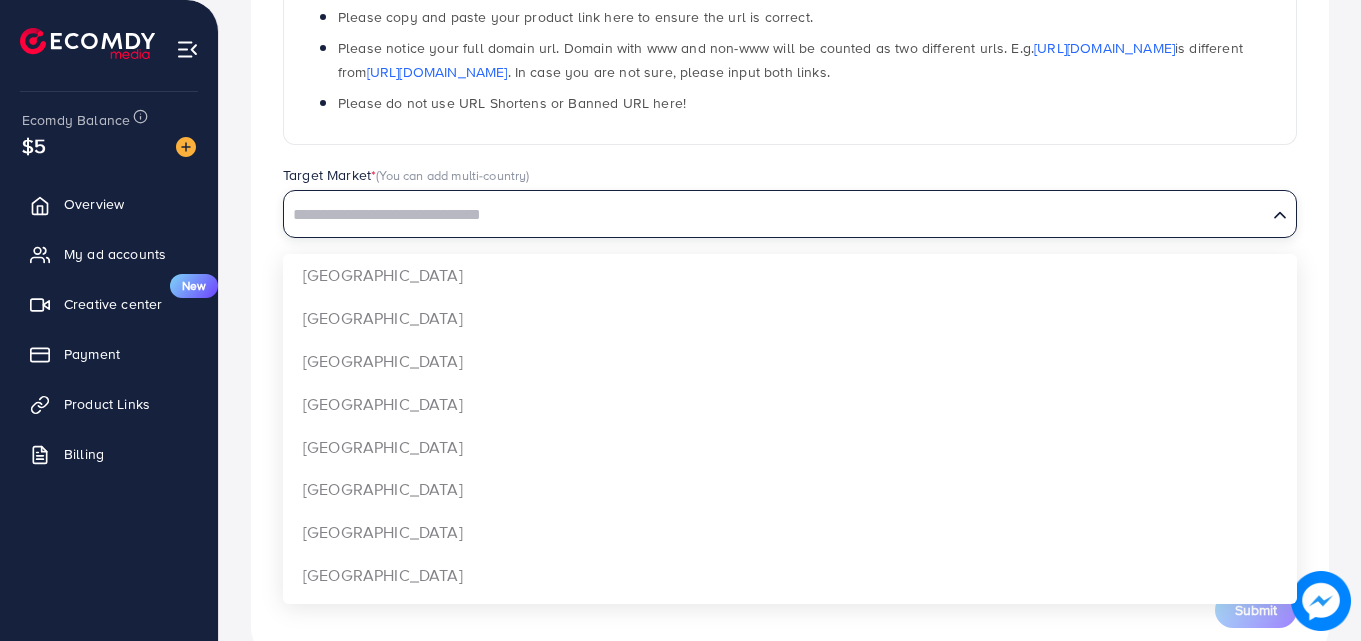 click at bounding box center (775, 215) 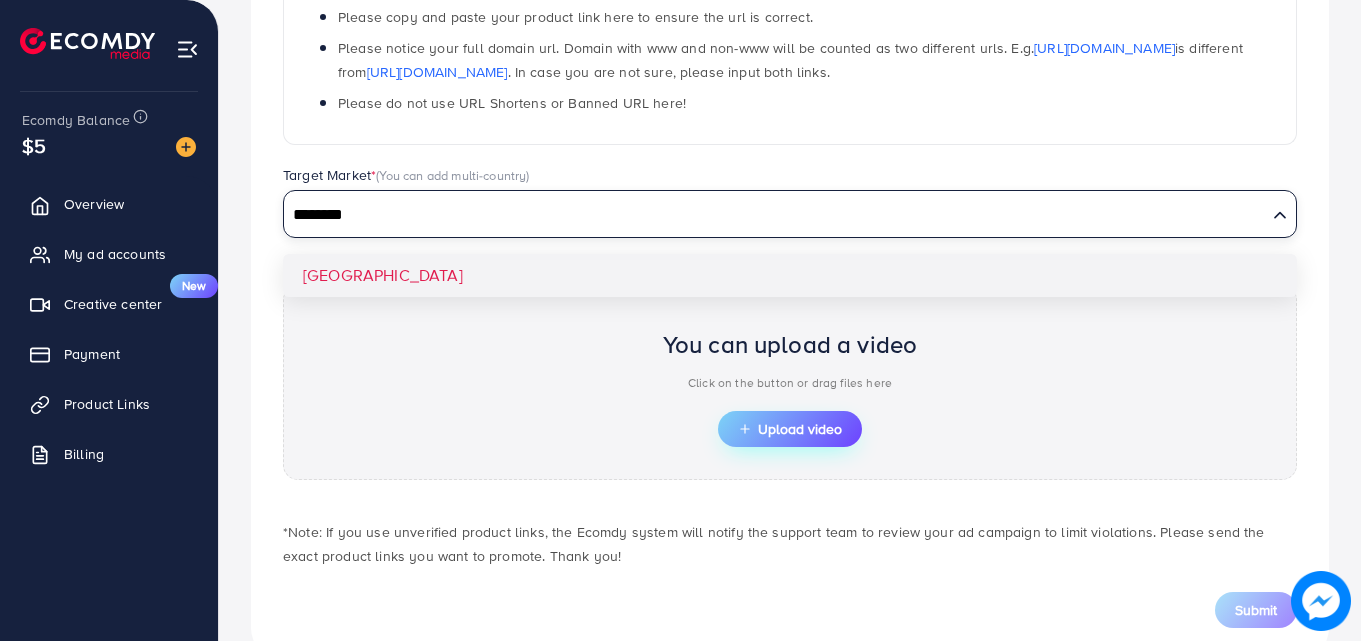 type on "********" 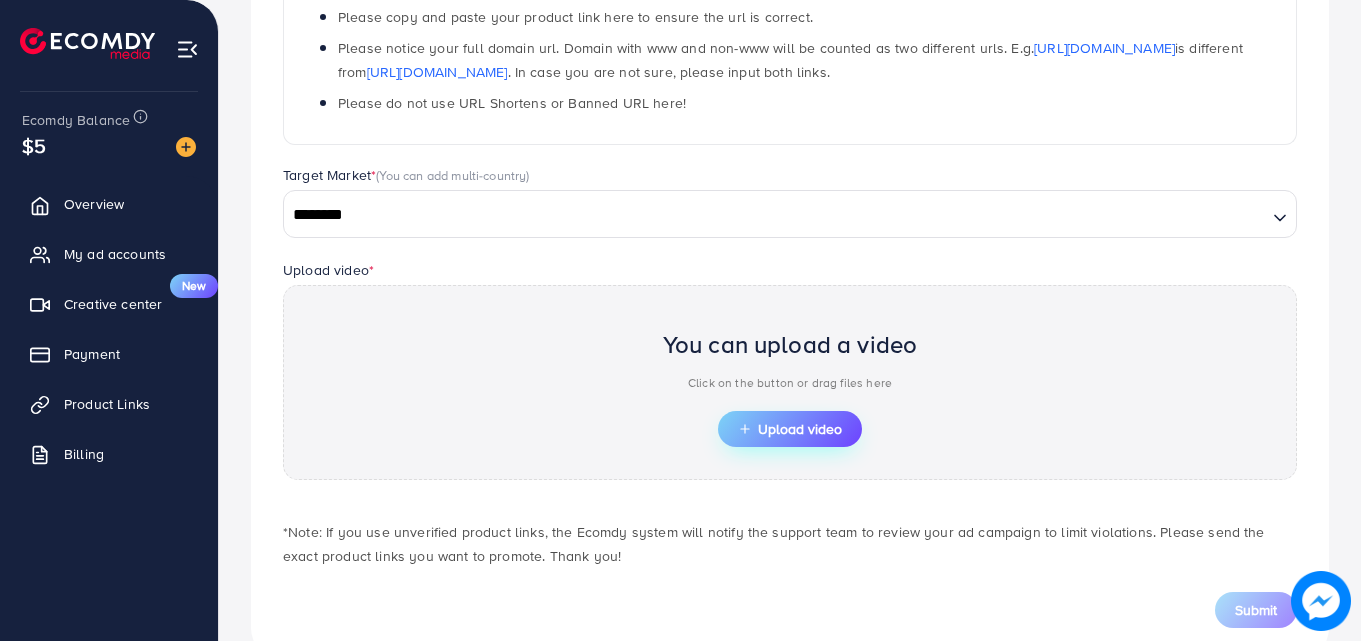 click on "Upload video" at bounding box center [790, 429] 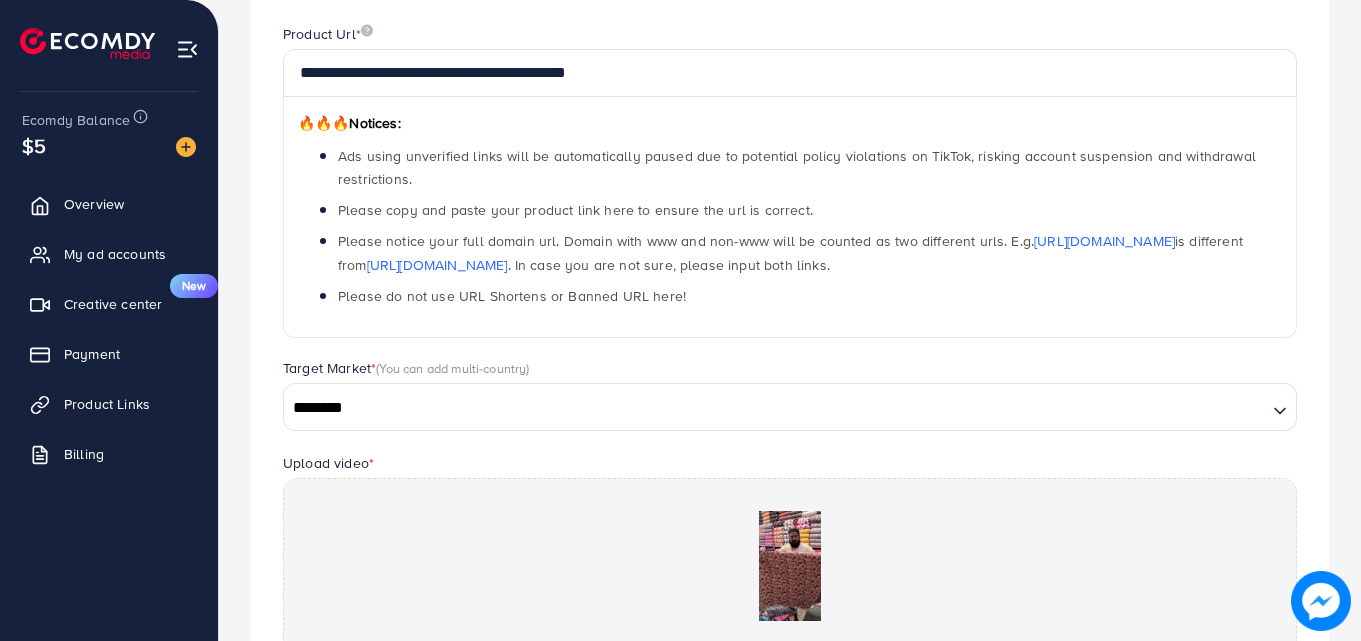 scroll, scrollTop: 430, scrollLeft: 0, axis: vertical 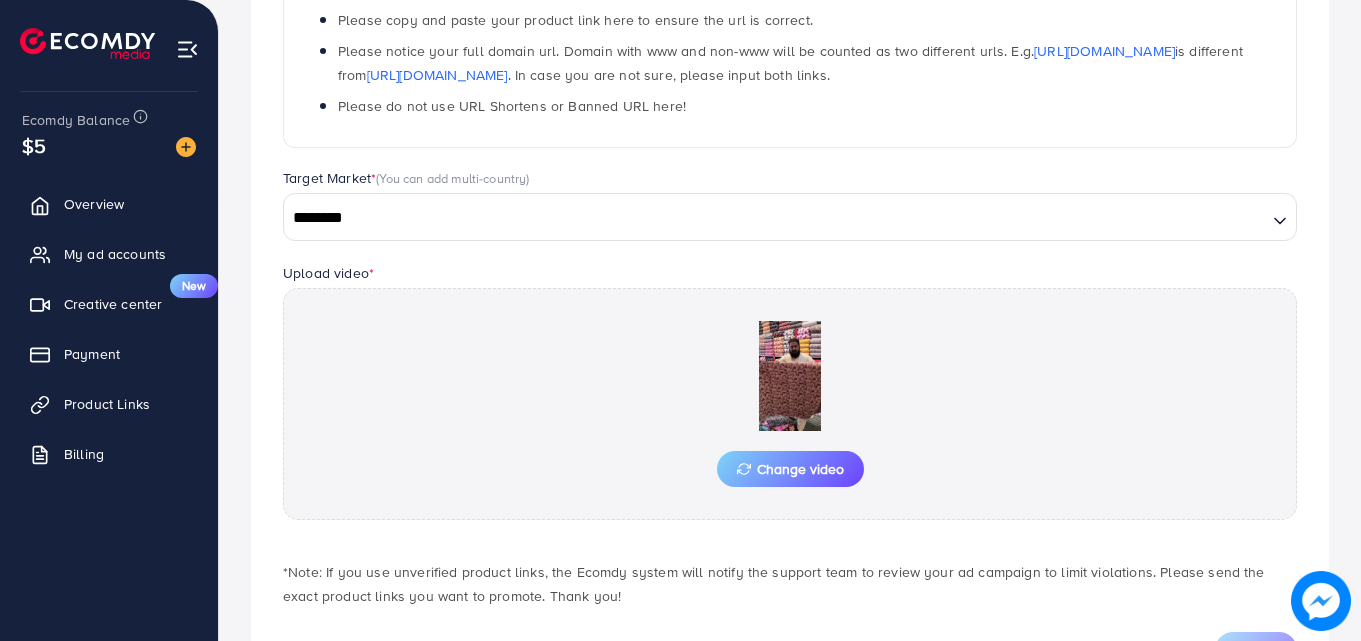 click on "*Note: If you use unverified product links, the Ecomdy system will notify the support team to review your ad campaign to limit violations. Please send the exact product links you want to promote. Thank you!" at bounding box center (790, 584) 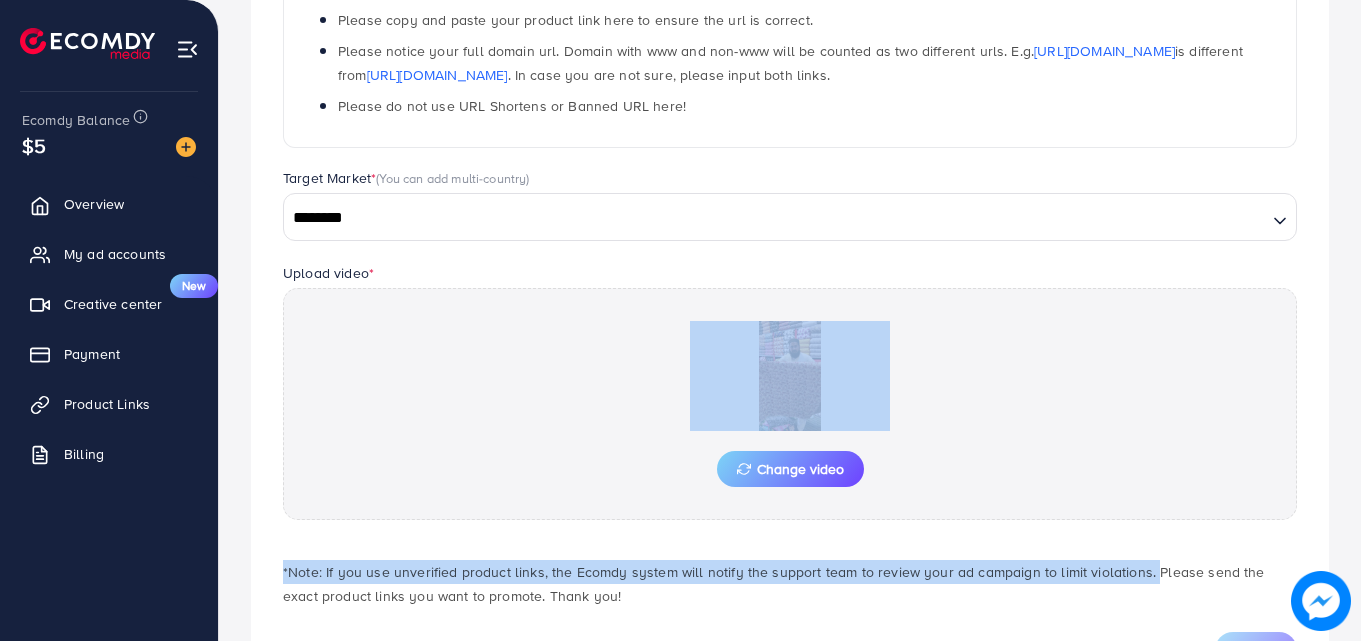 drag, startPoint x: 1085, startPoint y: 500, endPoint x: 1143, endPoint y: 564, distance: 86.37129 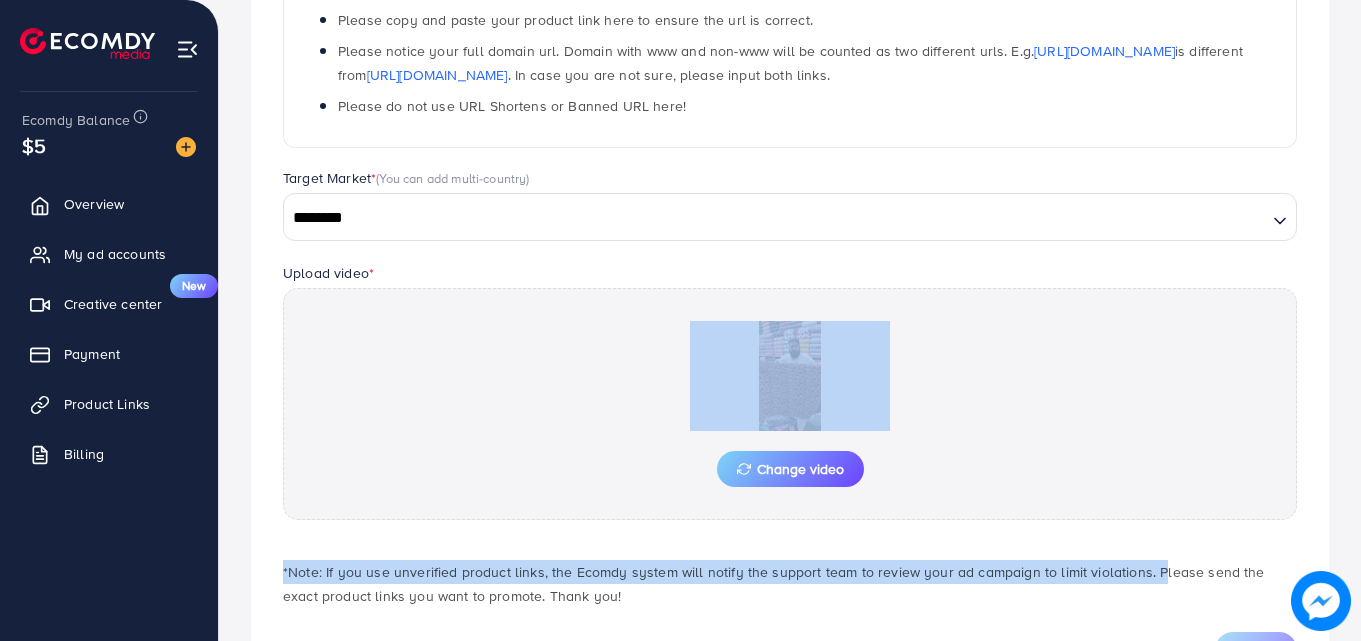 scroll, scrollTop: 521, scrollLeft: 0, axis: vertical 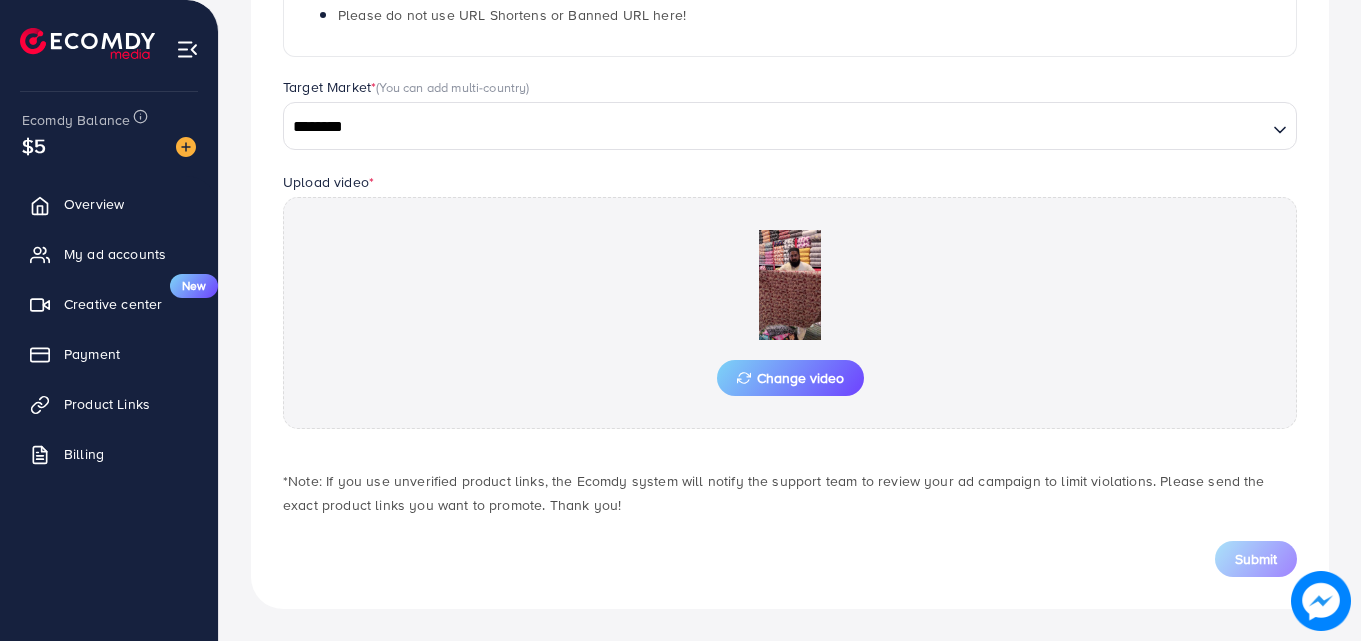 click on "Submit" at bounding box center (790, 559) 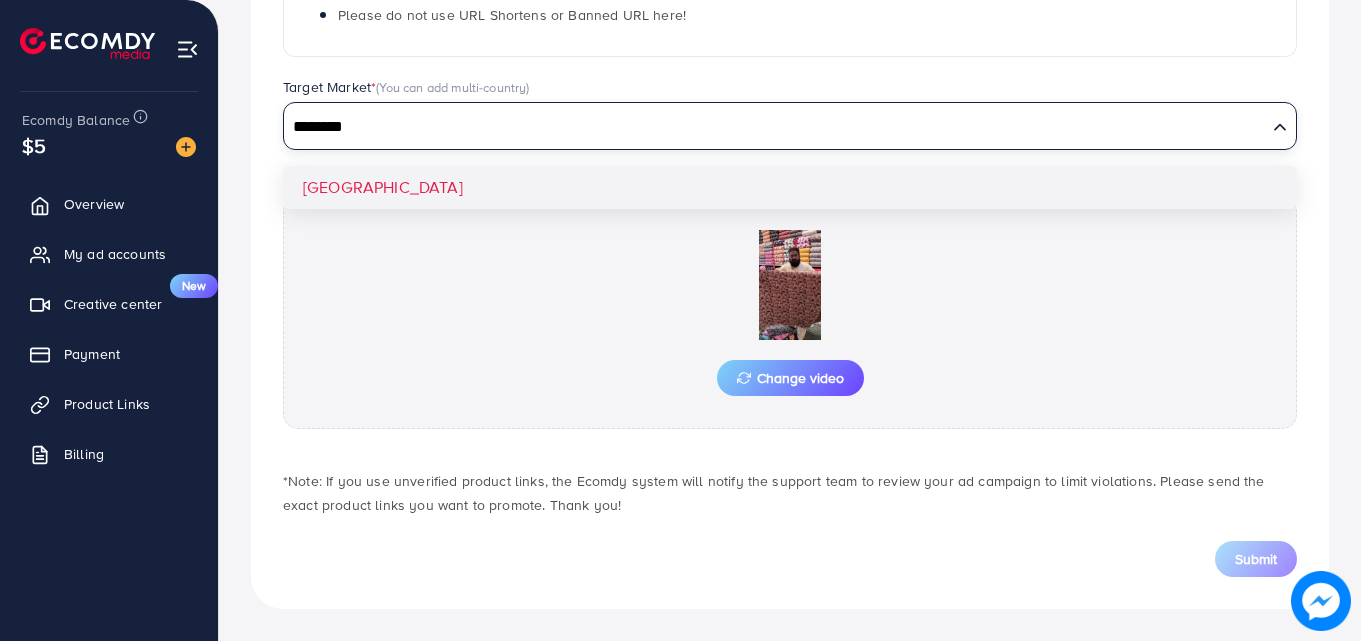 click on "********" at bounding box center (775, 127) 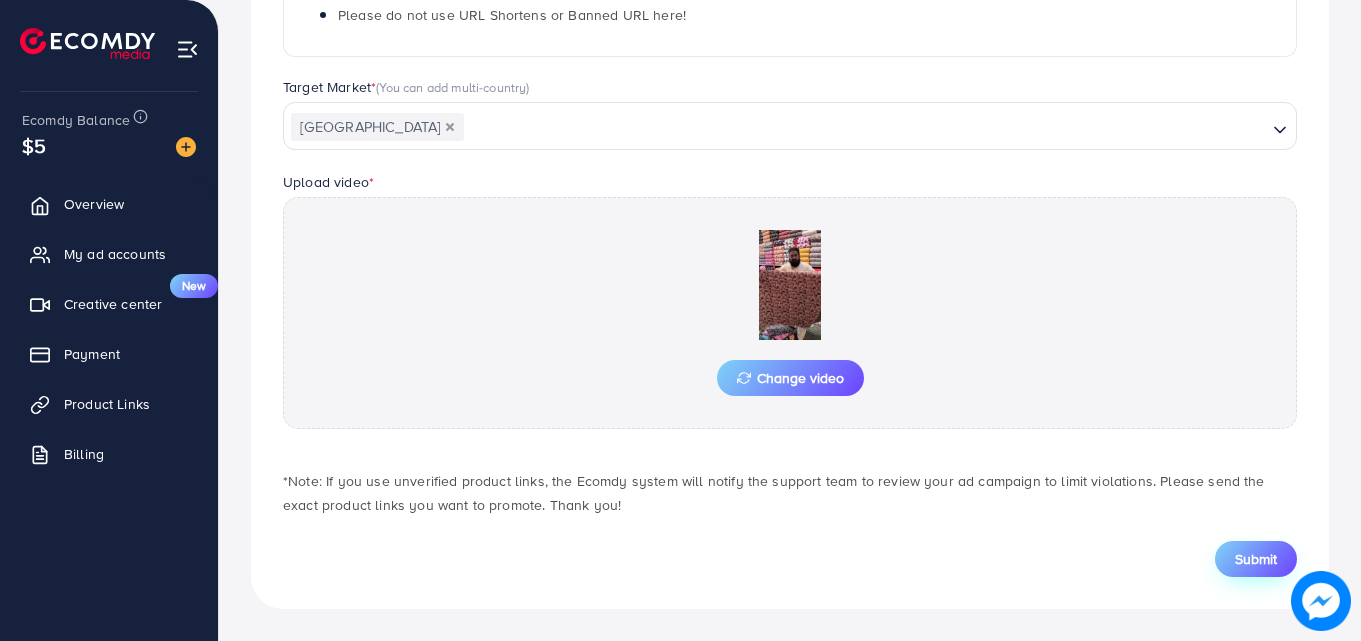 click on "Submit" at bounding box center [1256, 559] 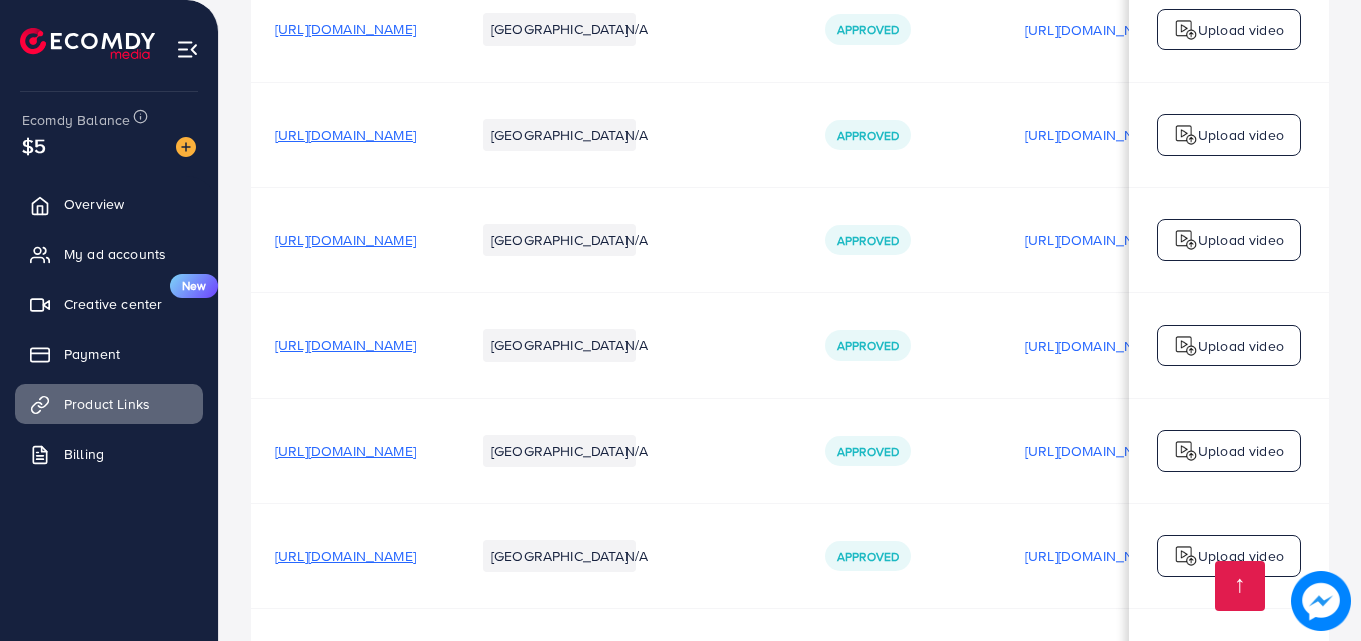 scroll, scrollTop: 711, scrollLeft: 0, axis: vertical 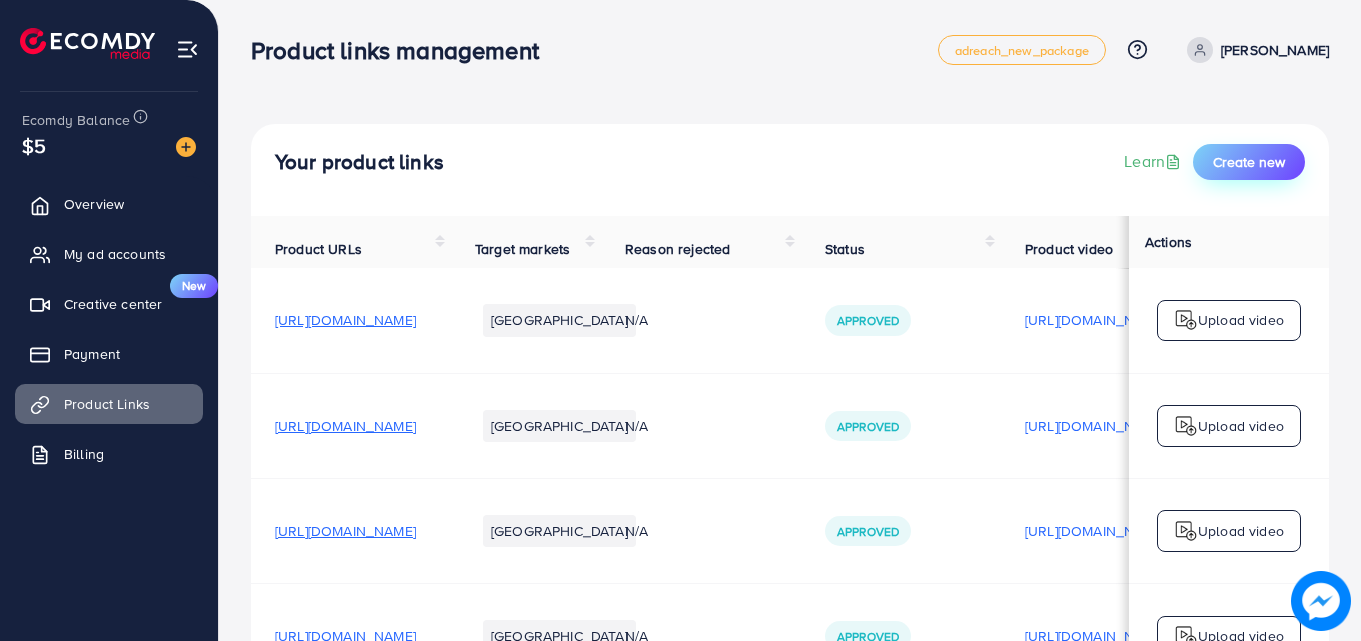 click on "Create new" at bounding box center (1249, 162) 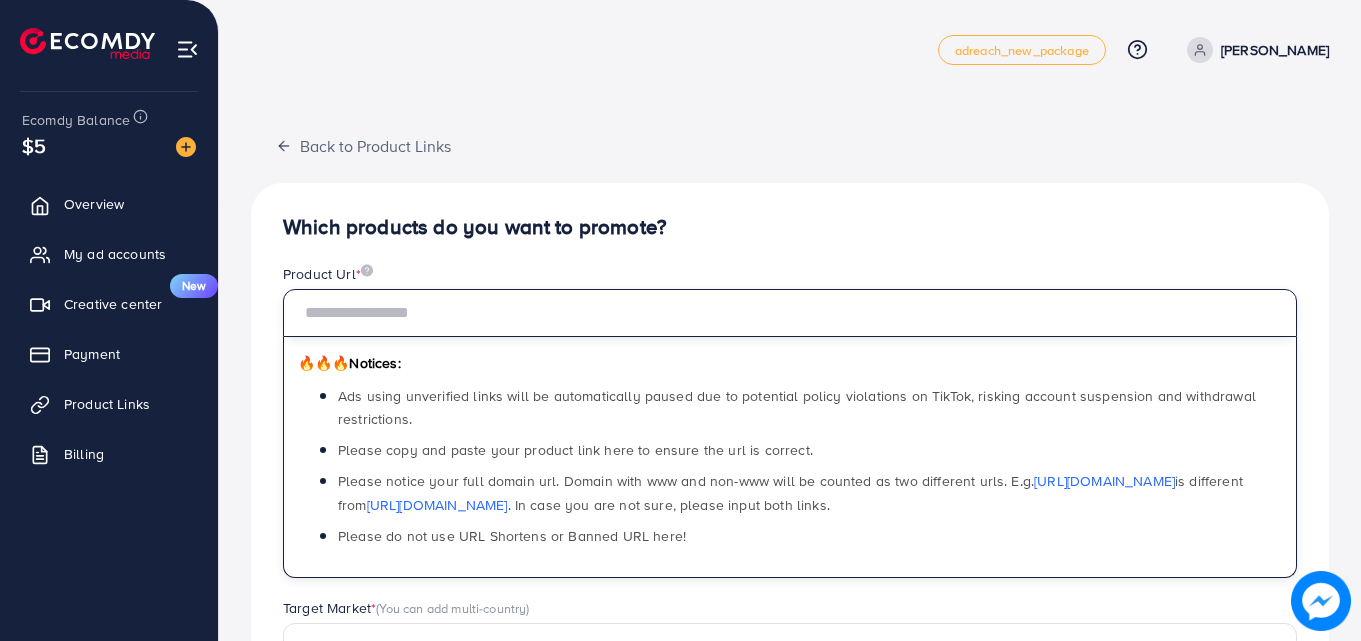 click at bounding box center [790, 313] 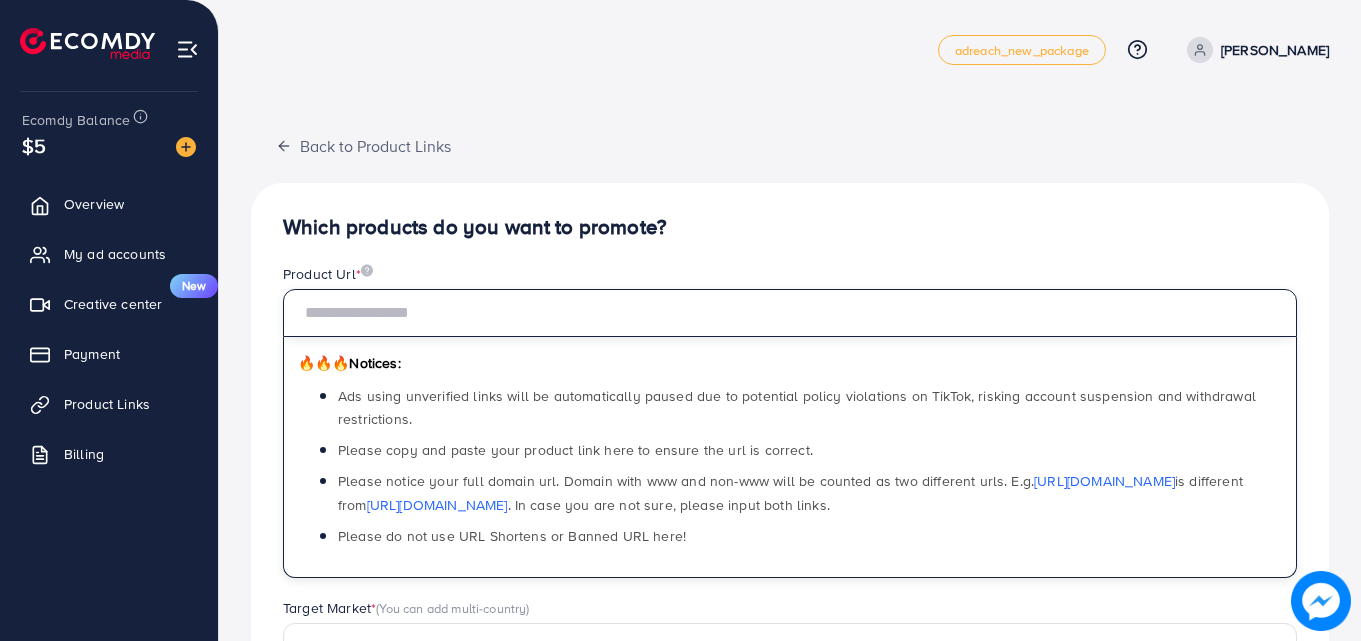 paste on "**********" 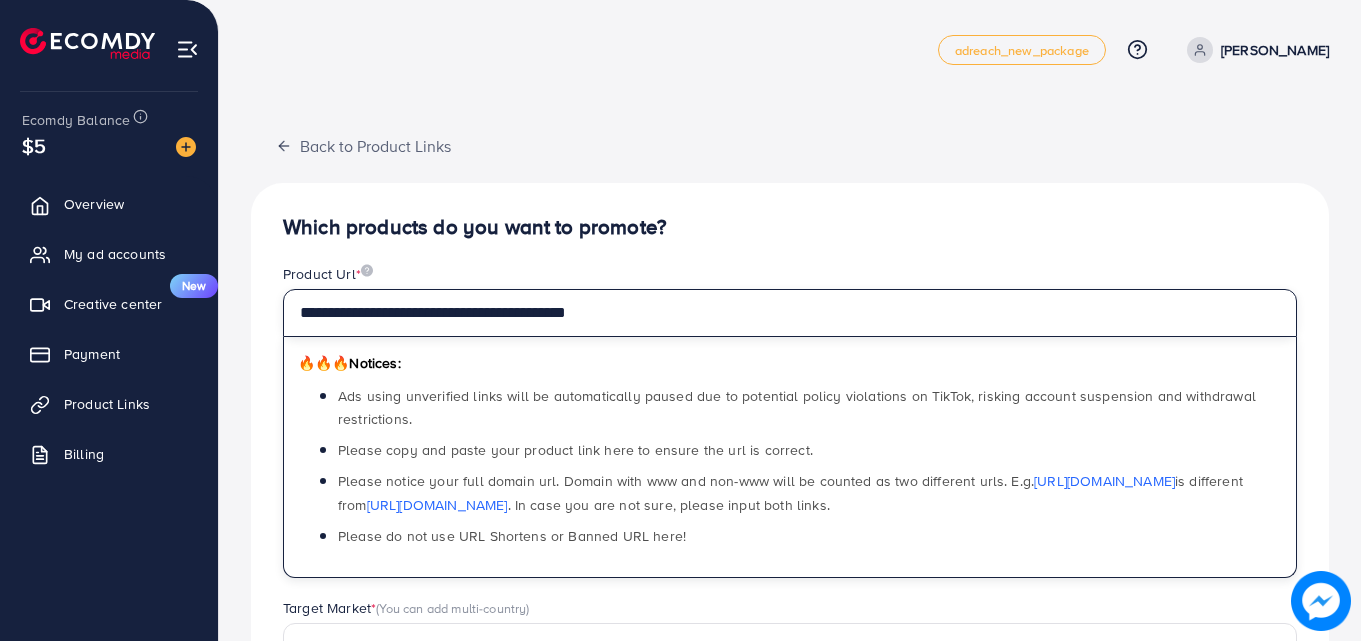 drag, startPoint x: 640, startPoint y: 314, endPoint x: 505, endPoint y: 317, distance: 135.03333 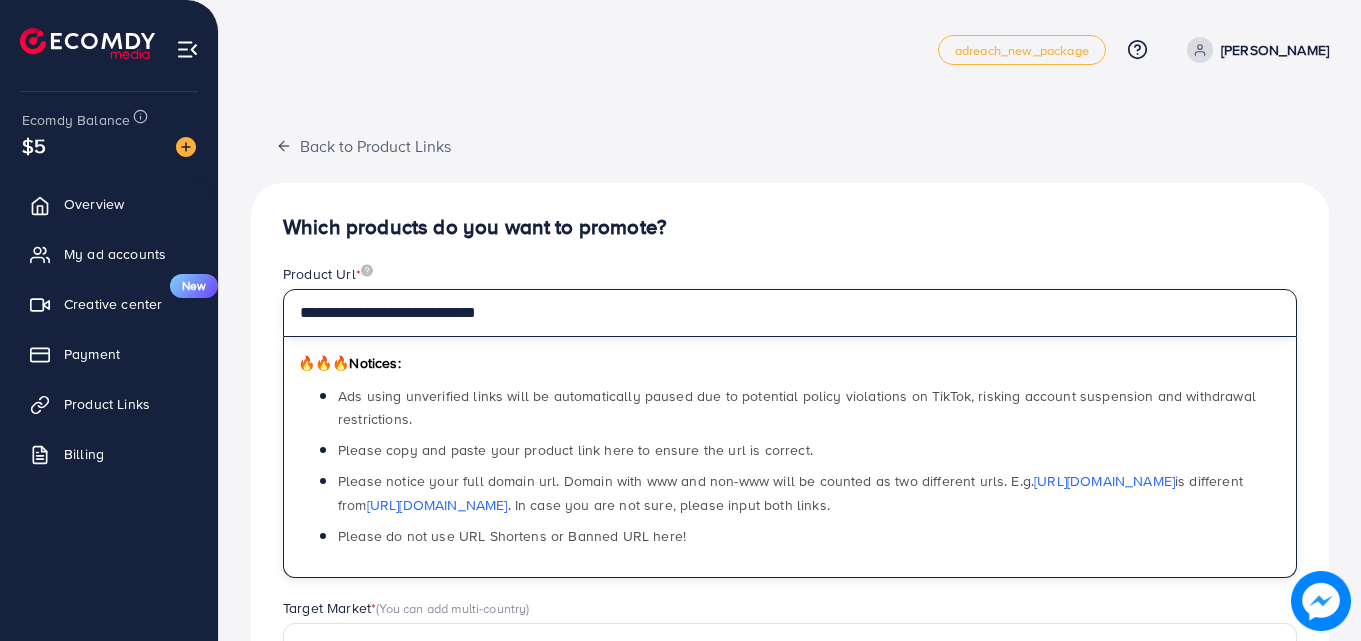 click on "**********" at bounding box center [790, 313] 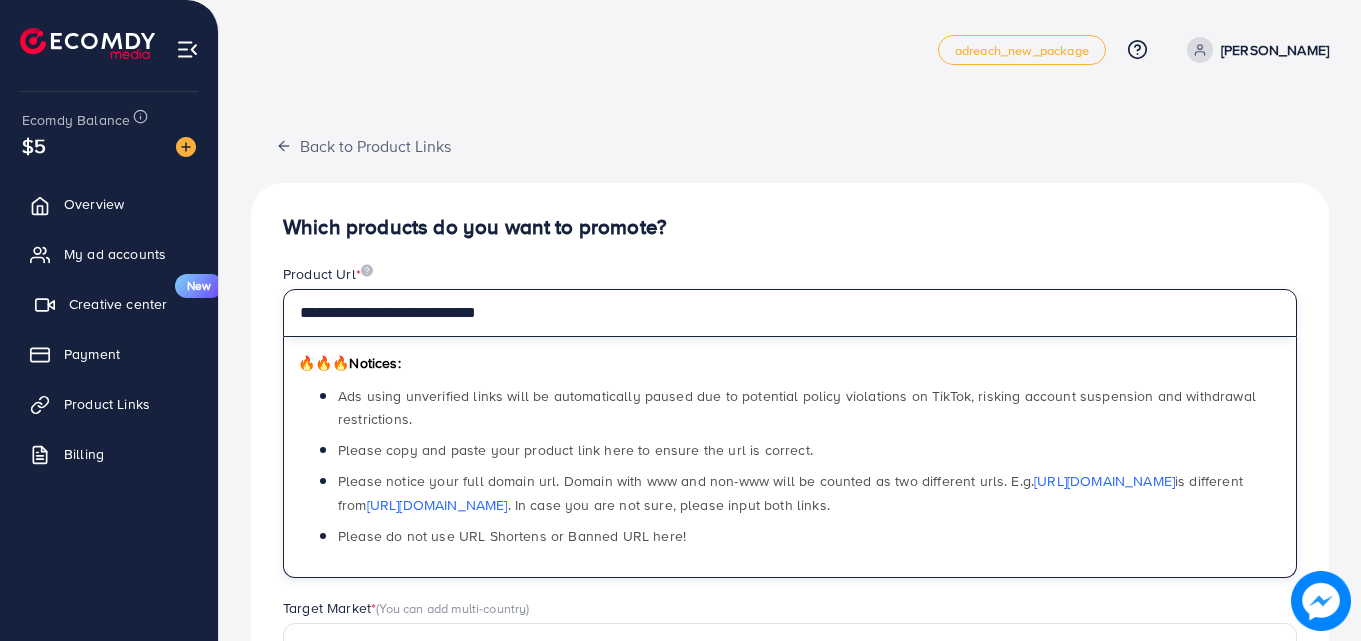 drag, startPoint x: 594, startPoint y: 319, endPoint x: 201, endPoint y: 320, distance: 393.00128 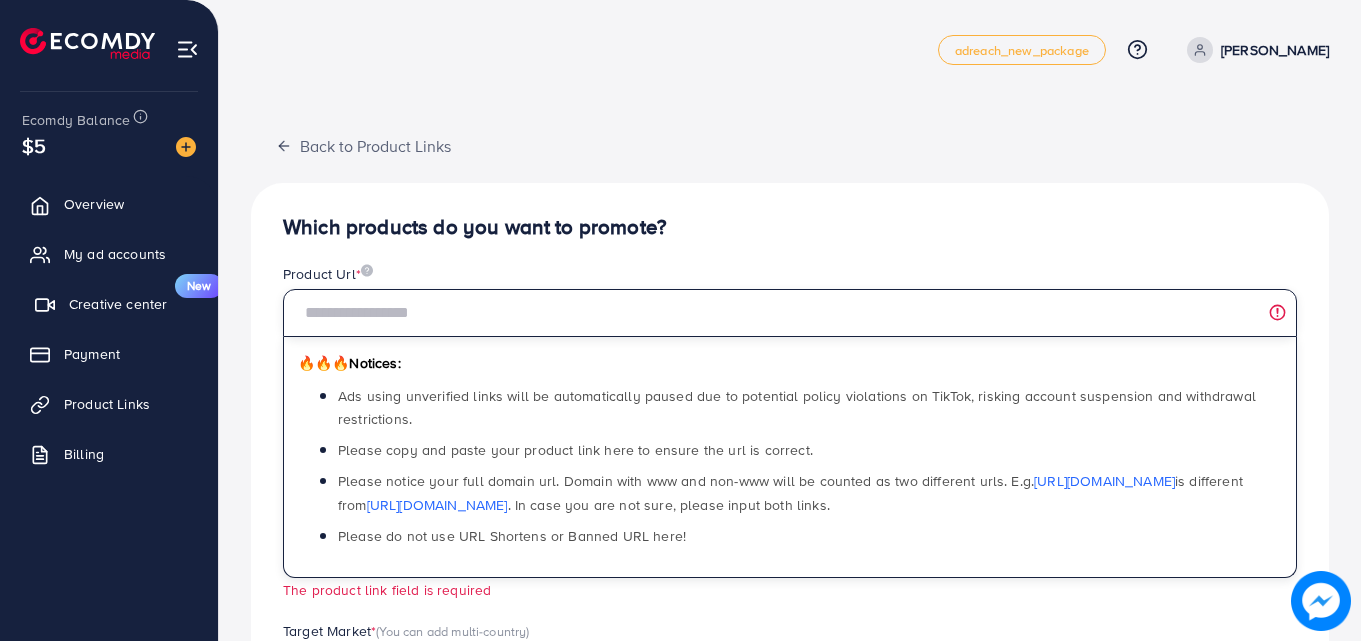 paste on "**********" 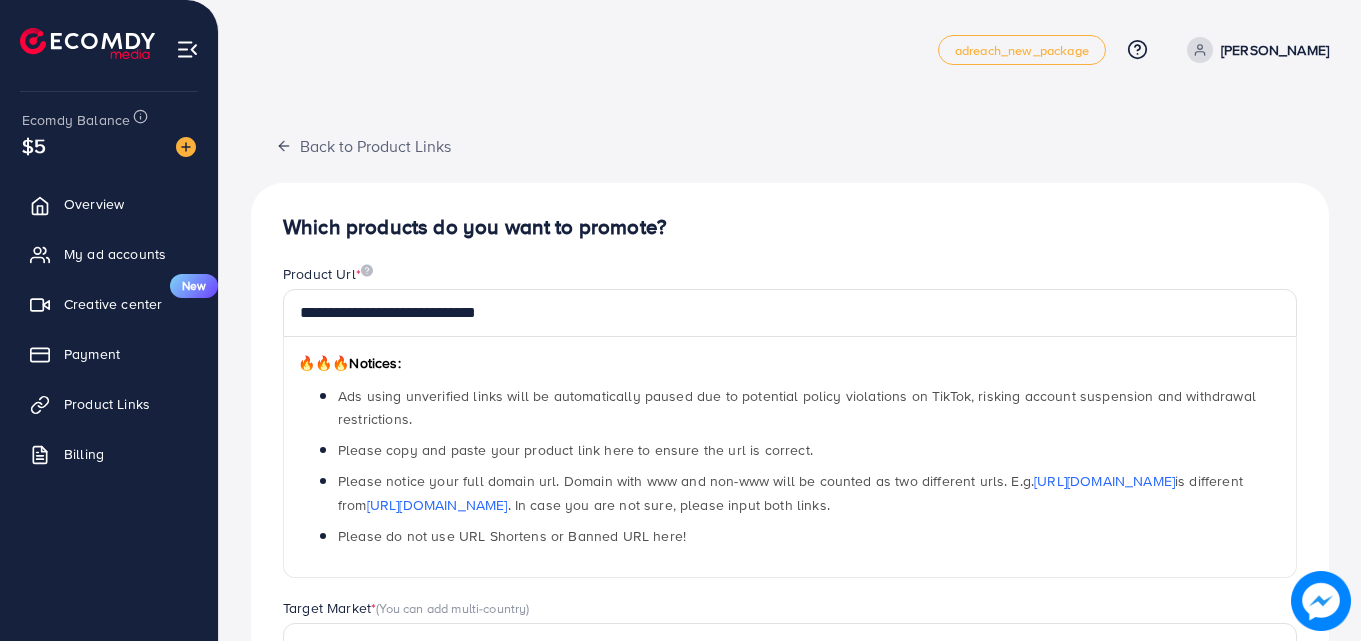 click on "Please notice your full domain url. Domain with www and non-www will be counted as two different urls. E.g.  [URL][DOMAIN_NAME]  is different from  [URL][DOMAIN_NAME] . In case you are not sure, please input both links." at bounding box center (790, 492) 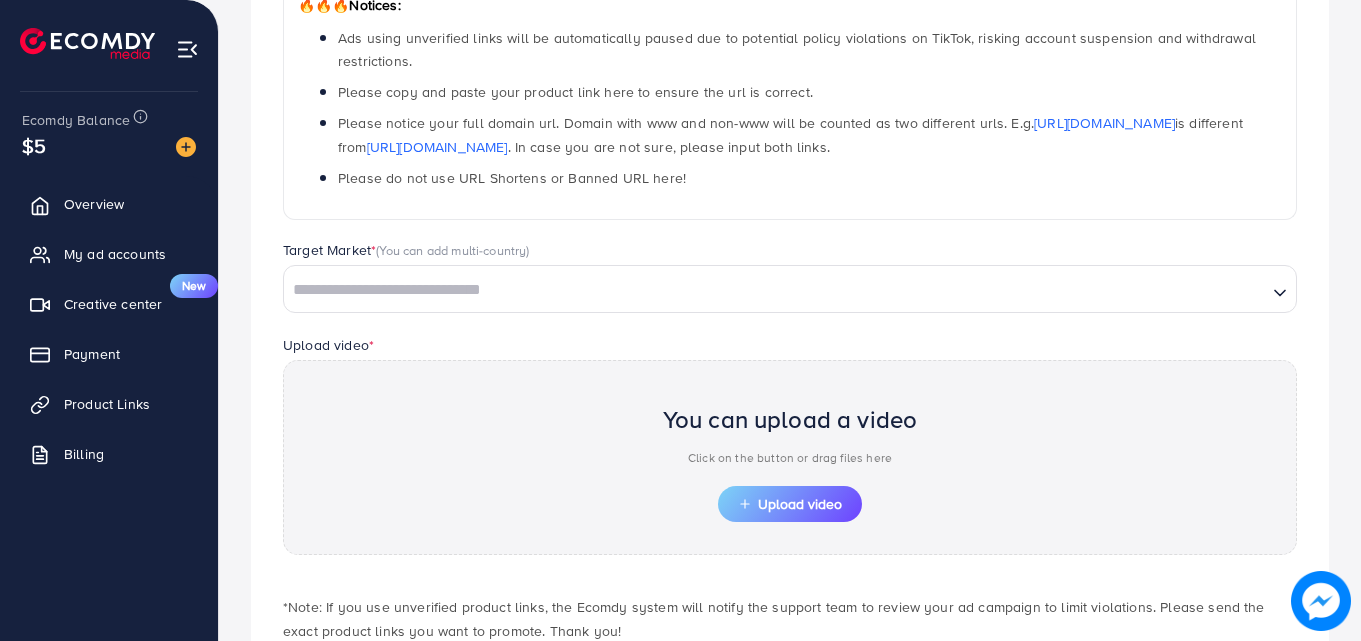 scroll, scrollTop: 484, scrollLeft: 0, axis: vertical 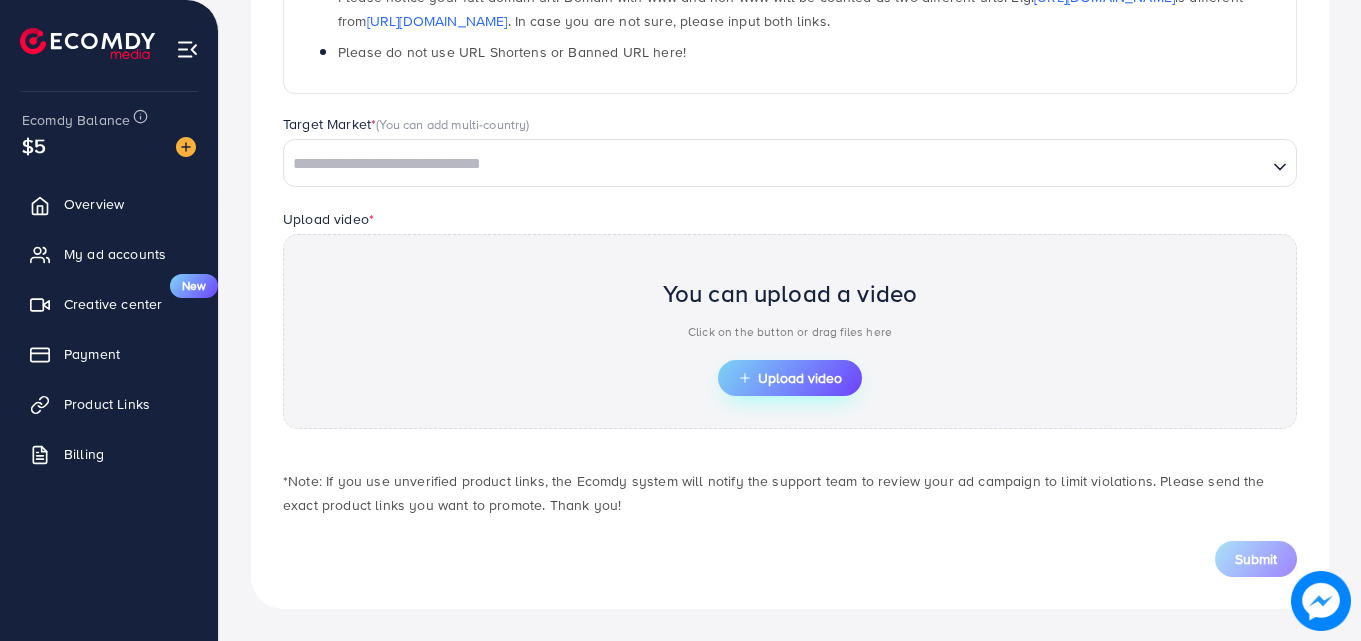click on "Upload video" at bounding box center [790, 378] 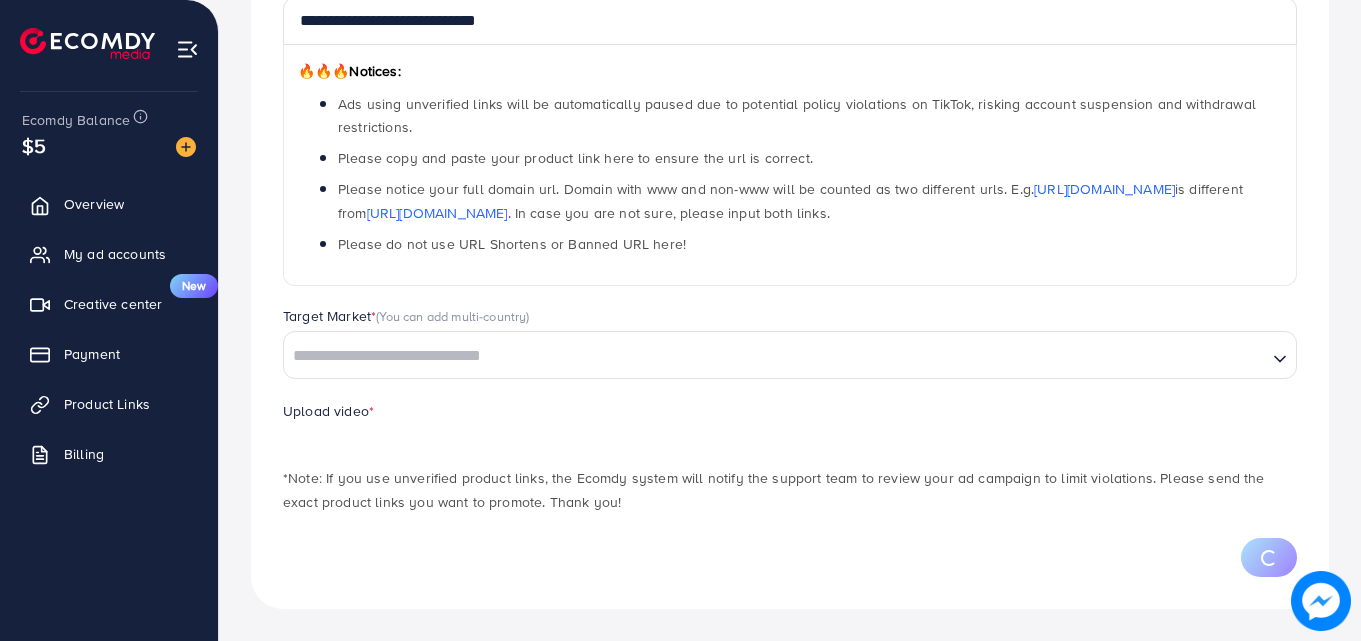 scroll, scrollTop: 388, scrollLeft: 0, axis: vertical 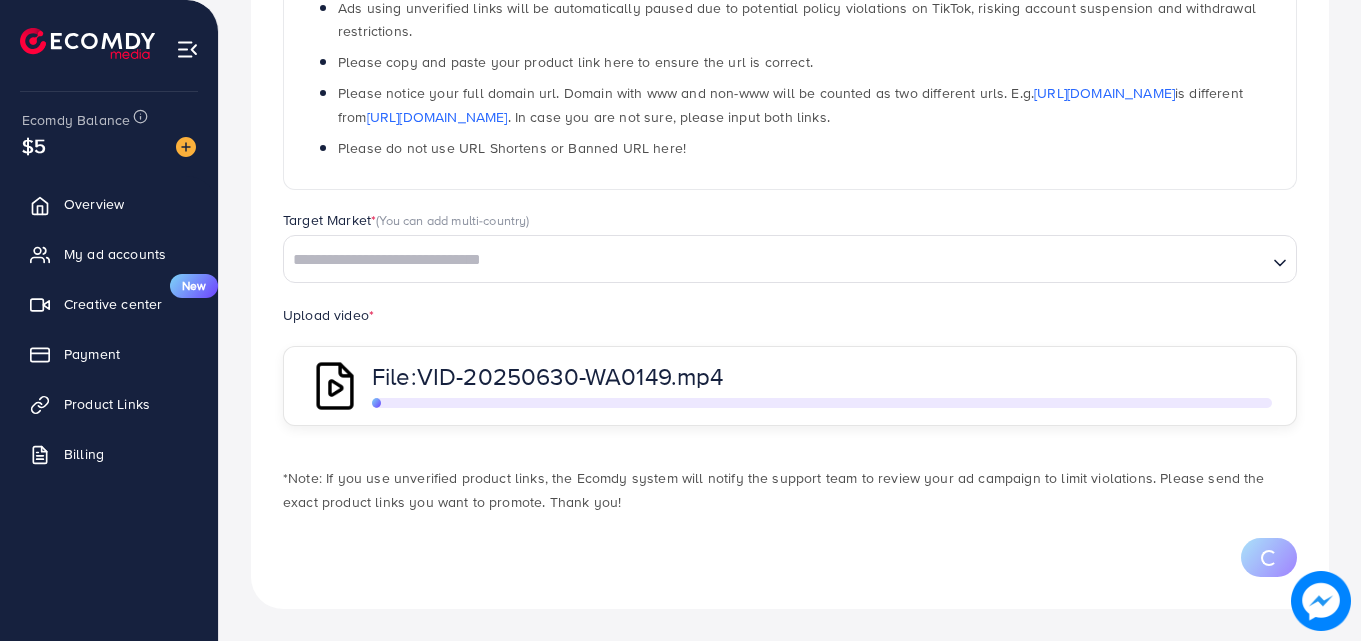 click on "File:  VID-20250630-WA0149.mp4" at bounding box center (790, 386) 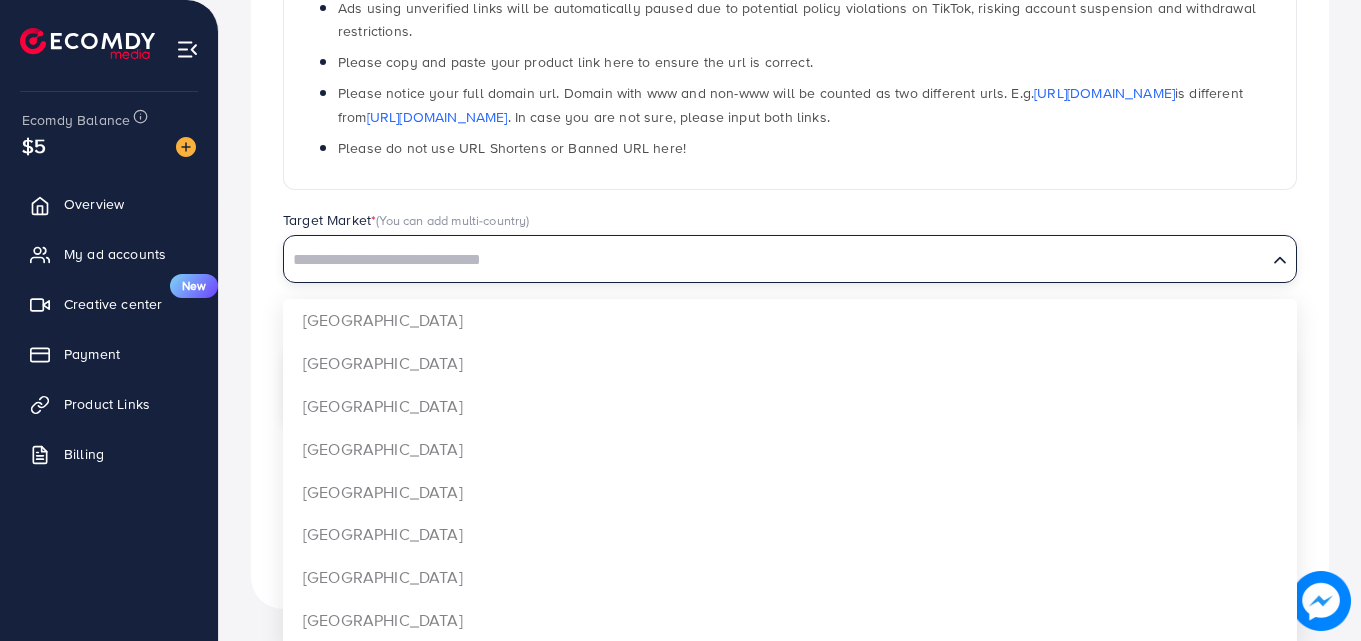 click at bounding box center (775, 260) 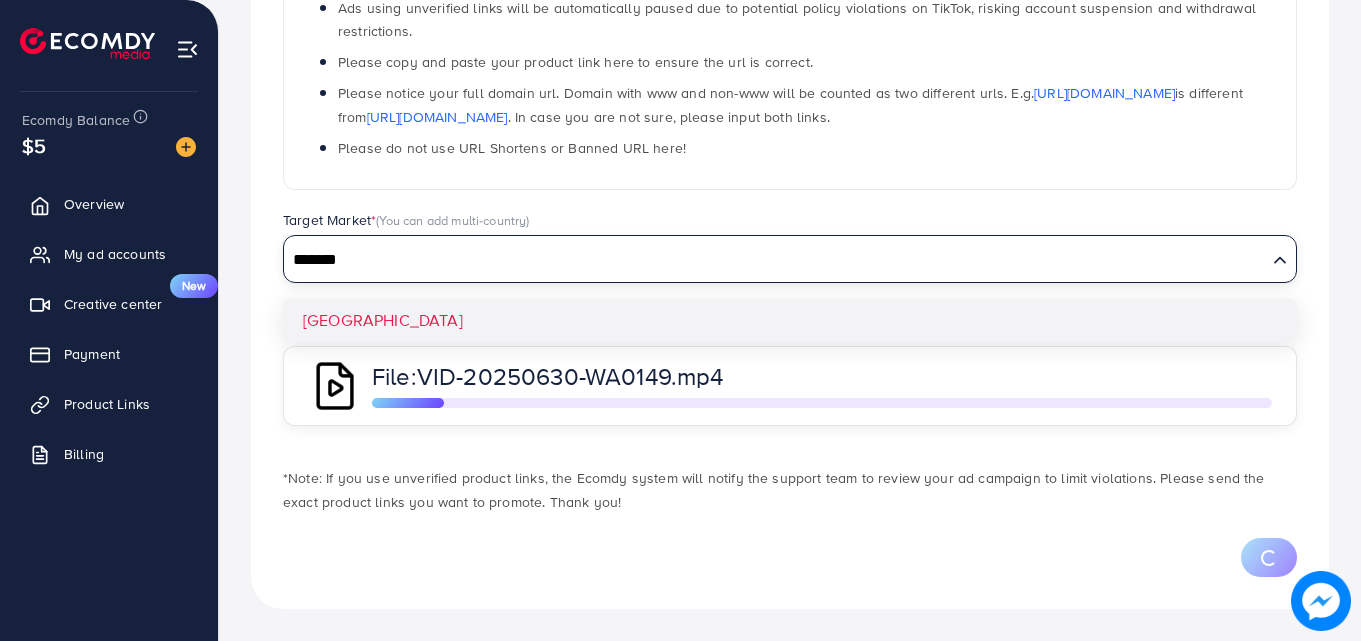type on "*******" 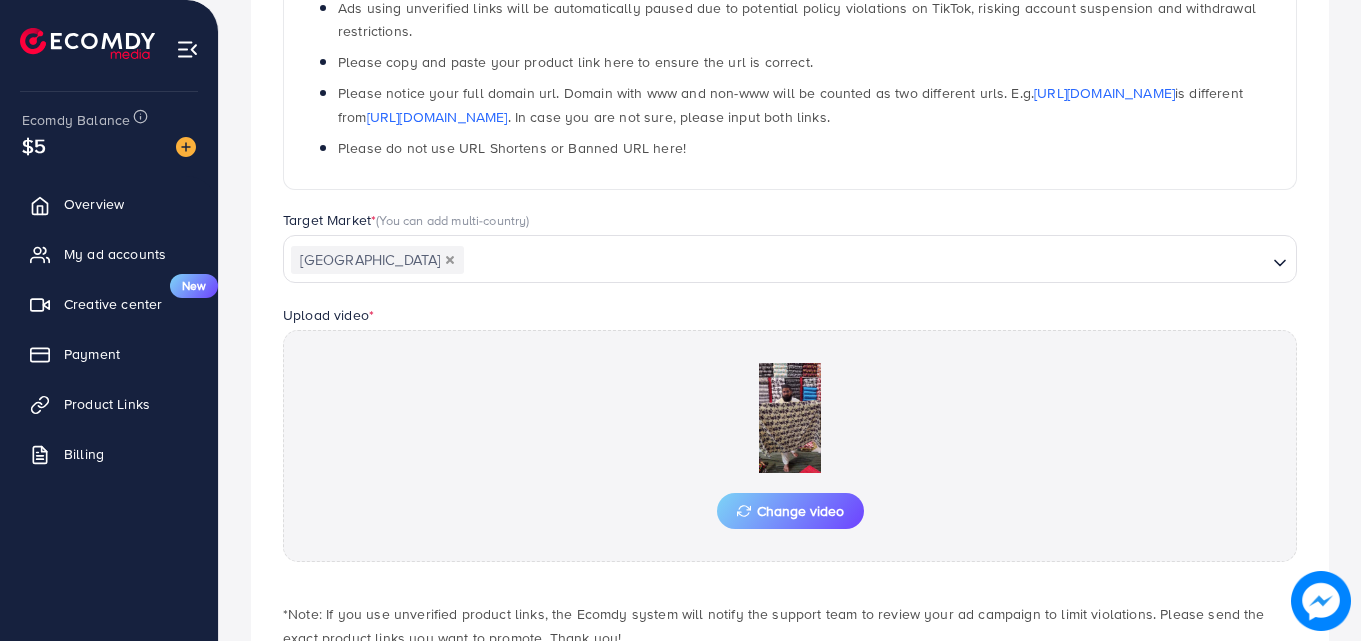 scroll, scrollTop: 521, scrollLeft: 0, axis: vertical 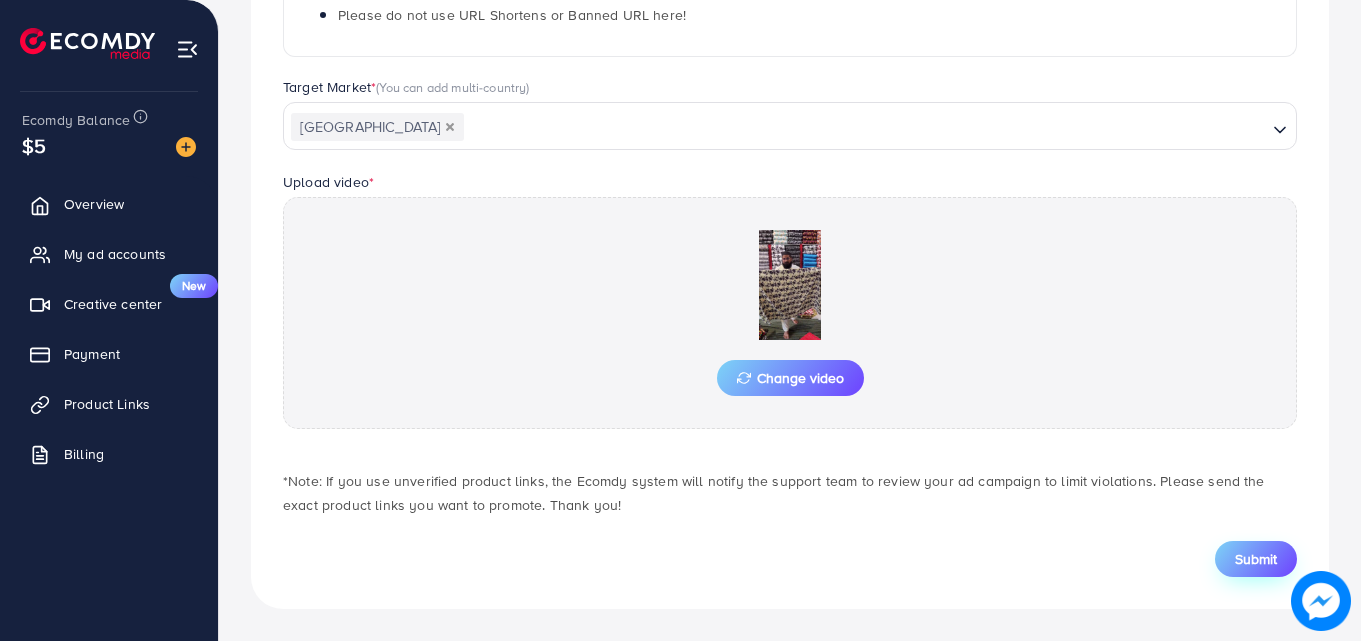 click on "Submit" at bounding box center (1256, 559) 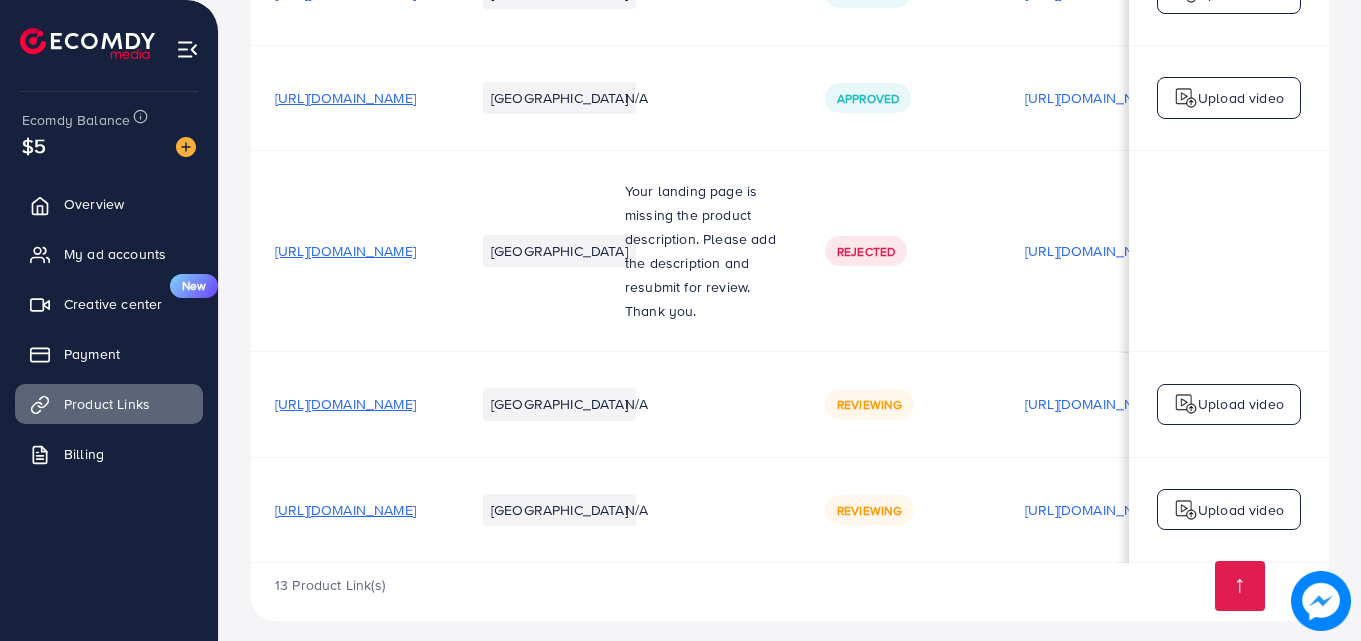 scroll, scrollTop: 1193, scrollLeft: 0, axis: vertical 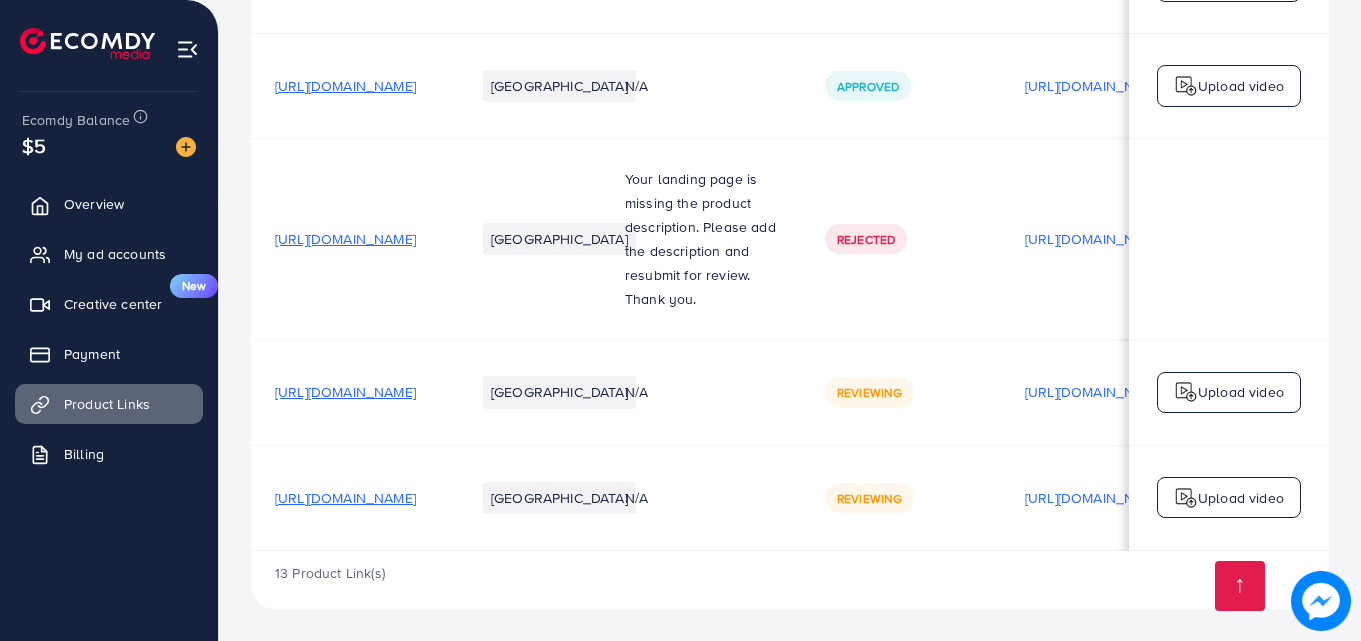click on "N/A" at bounding box center (701, 392) 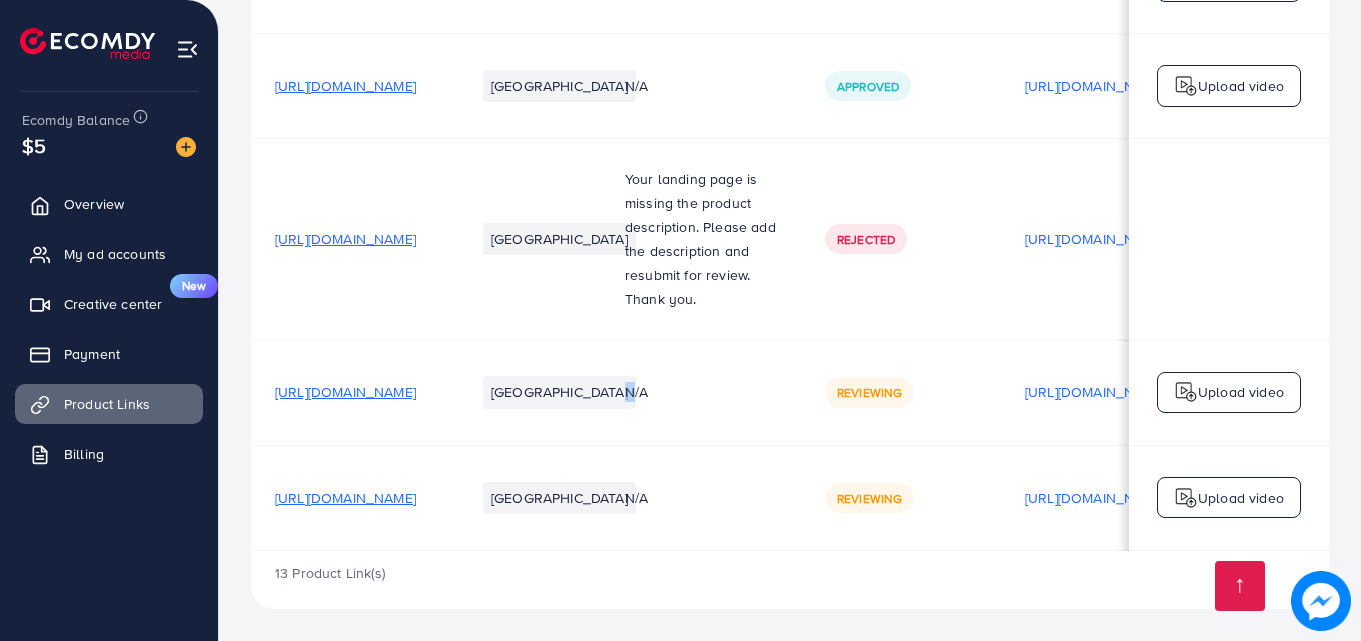 click on "N/A" at bounding box center [701, 392] 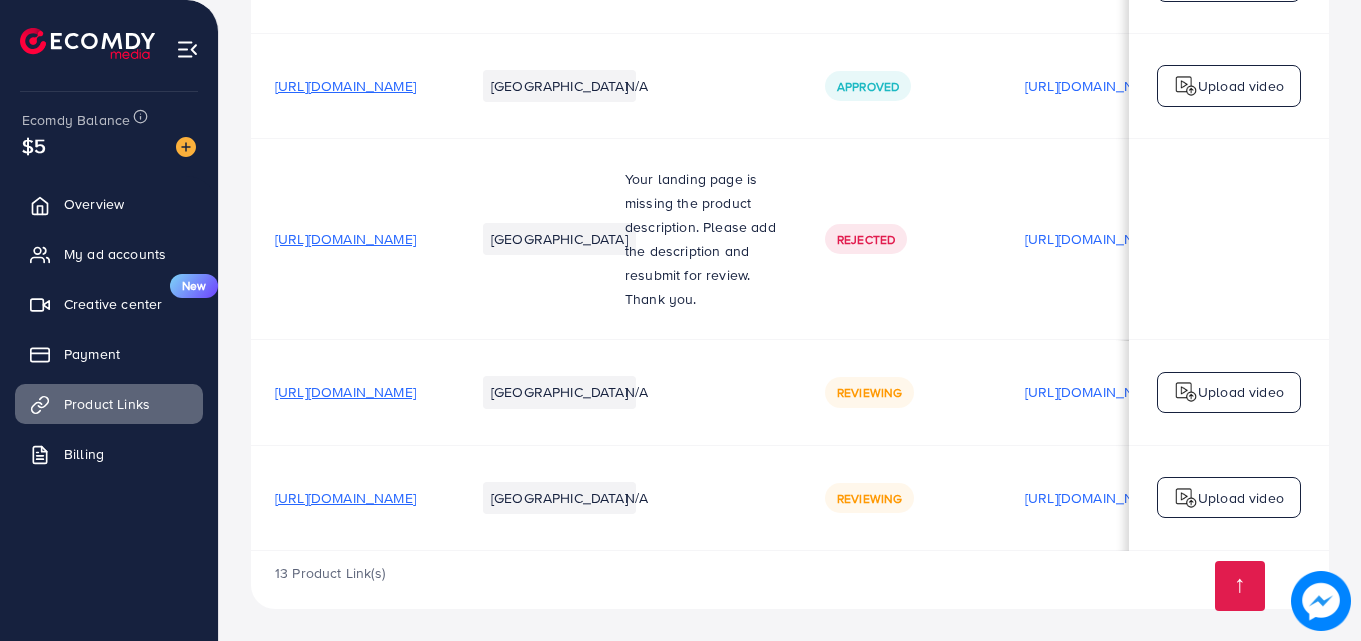 click on "N/A" at bounding box center [701, 392] 